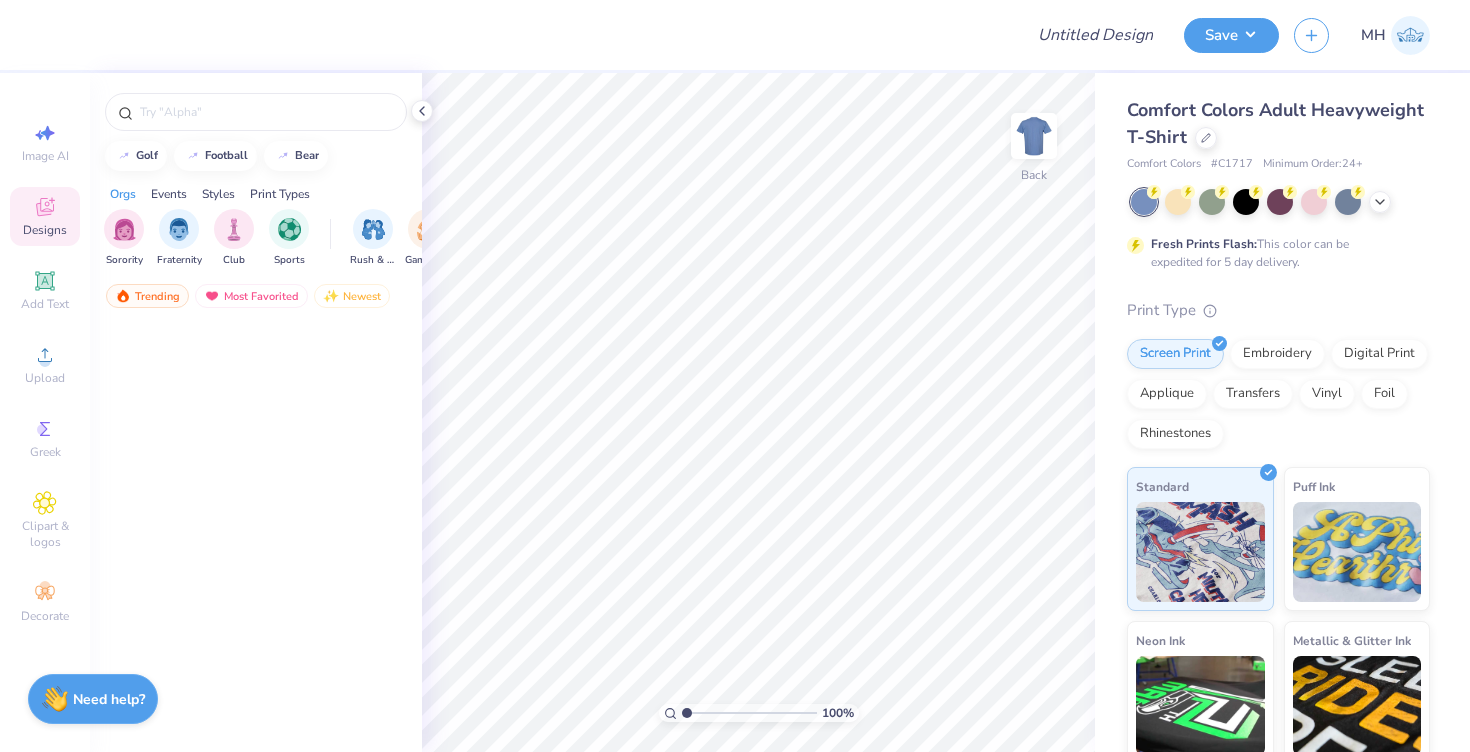 scroll, scrollTop: 0, scrollLeft: 0, axis: both 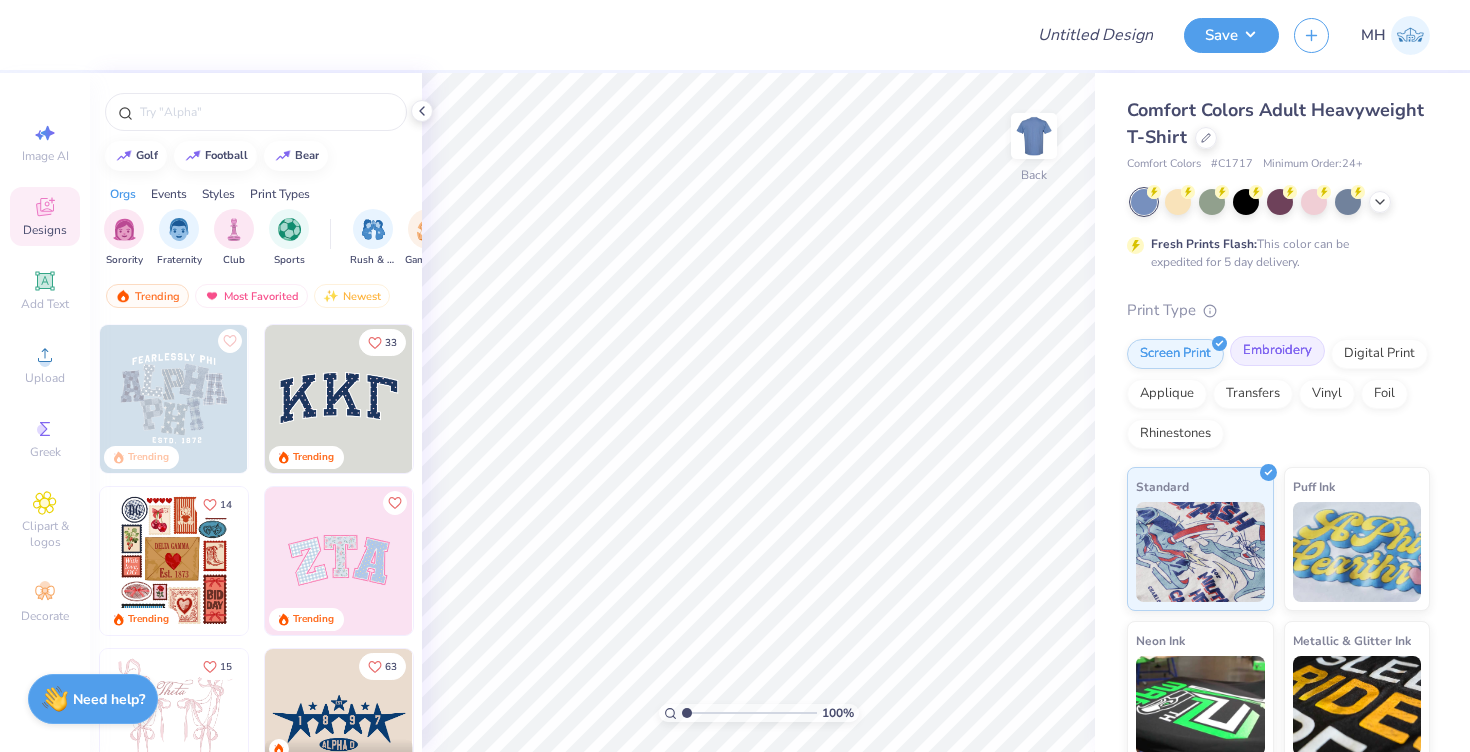 click on "Embroidery" at bounding box center [1277, 351] 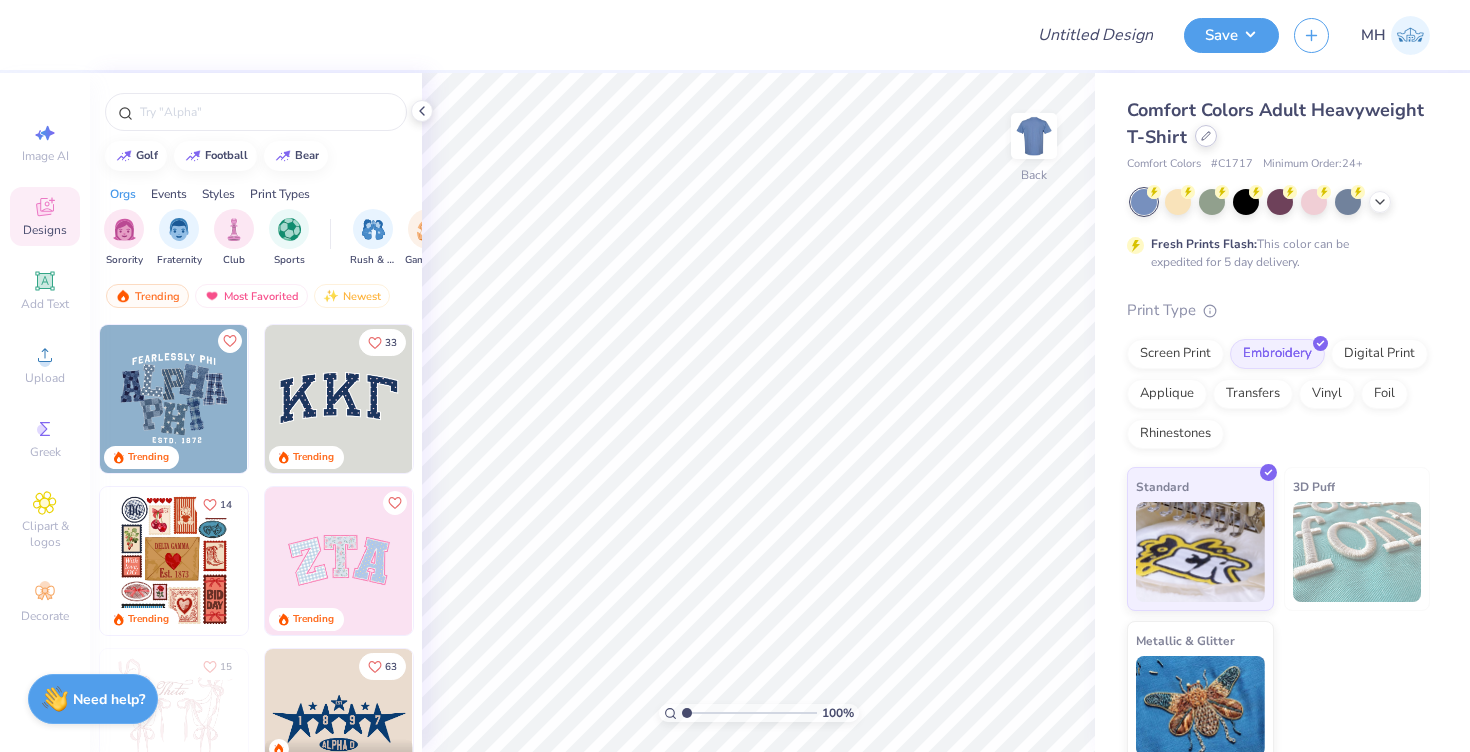 click 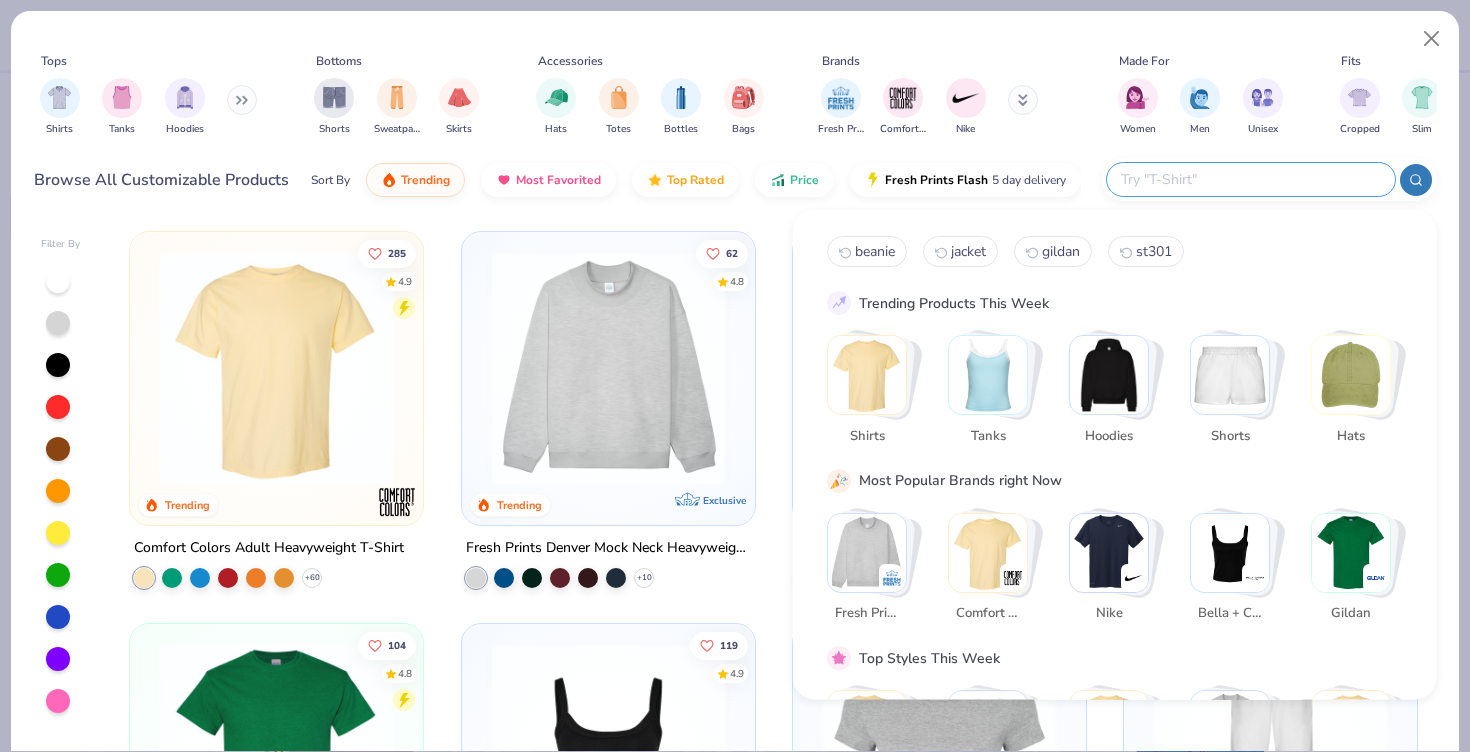 click at bounding box center (1250, 179) 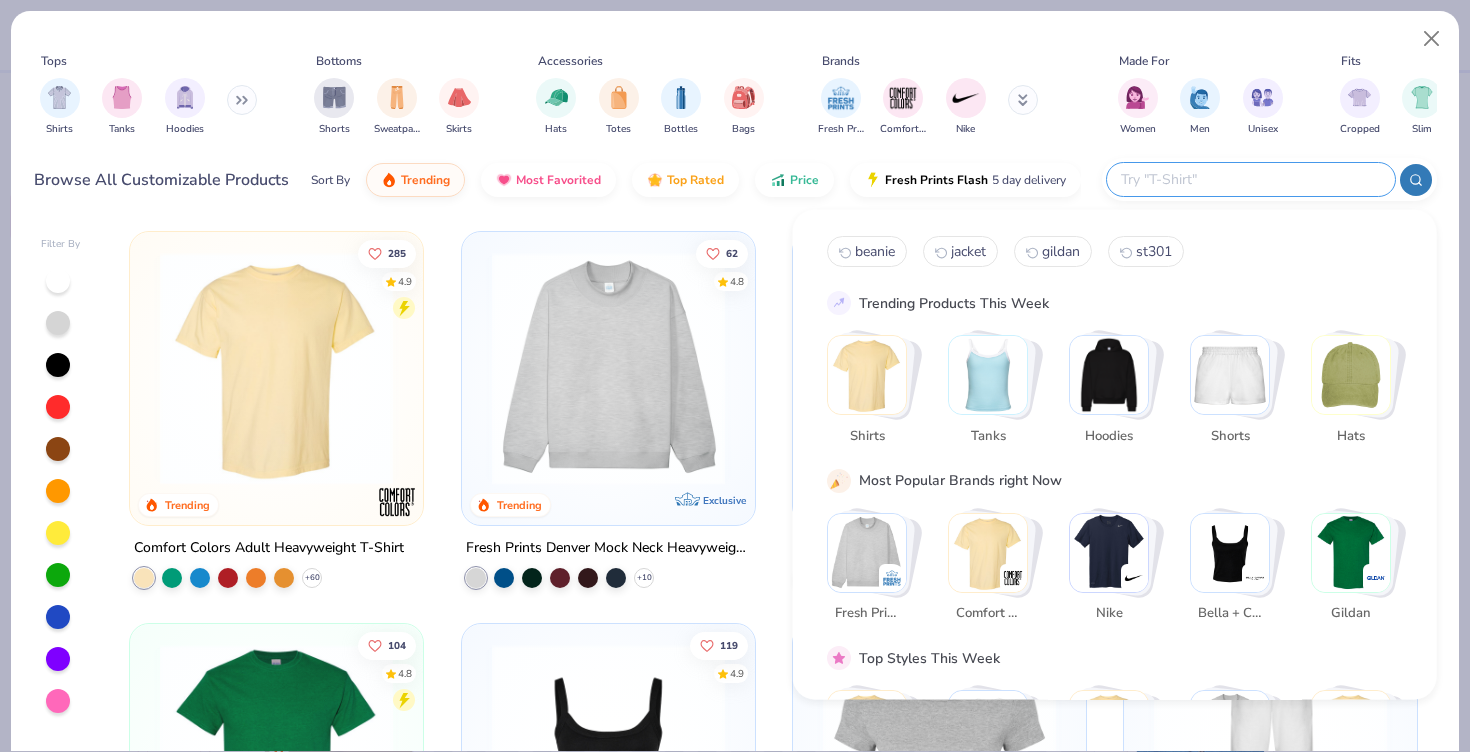 paste on "Chiquillo 30L Backpack" 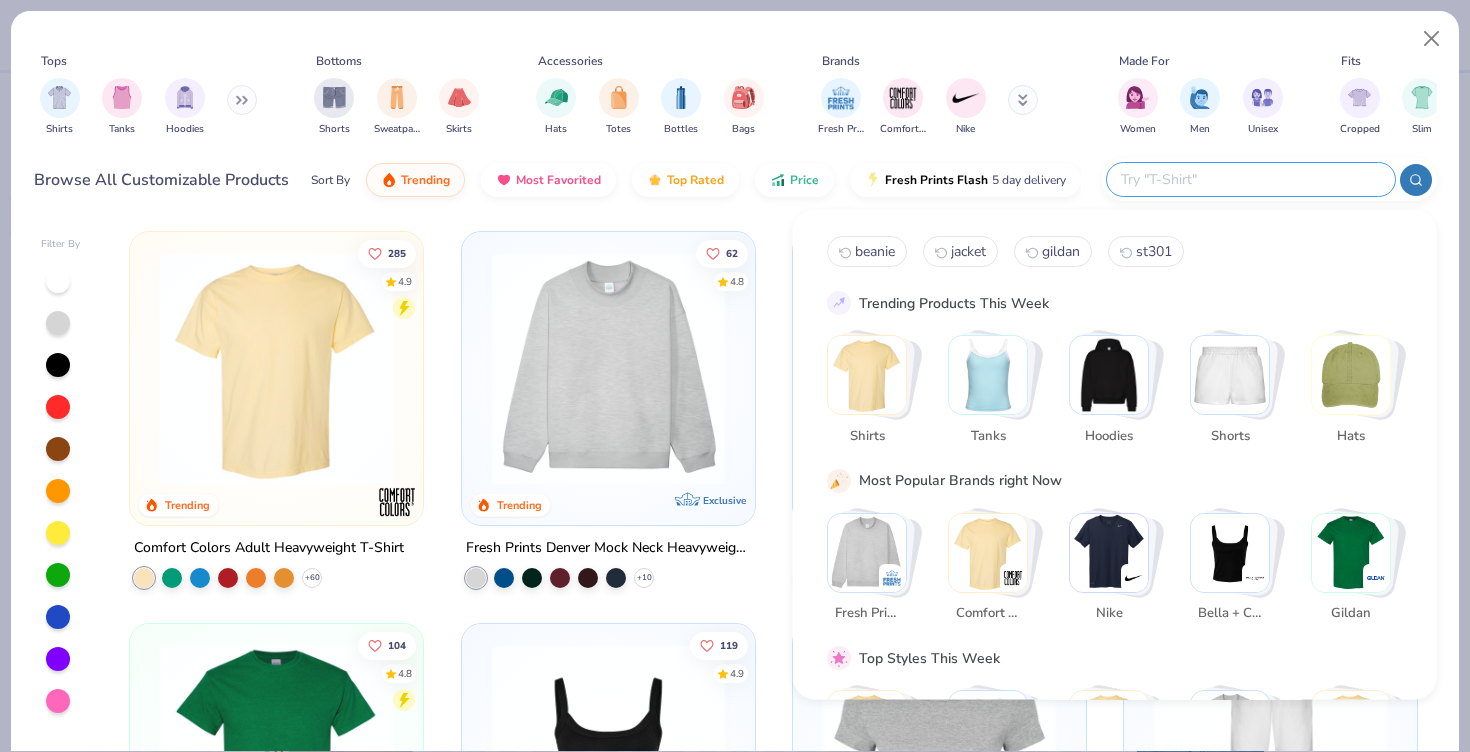 type on "Chiquillo 30L Backpack" 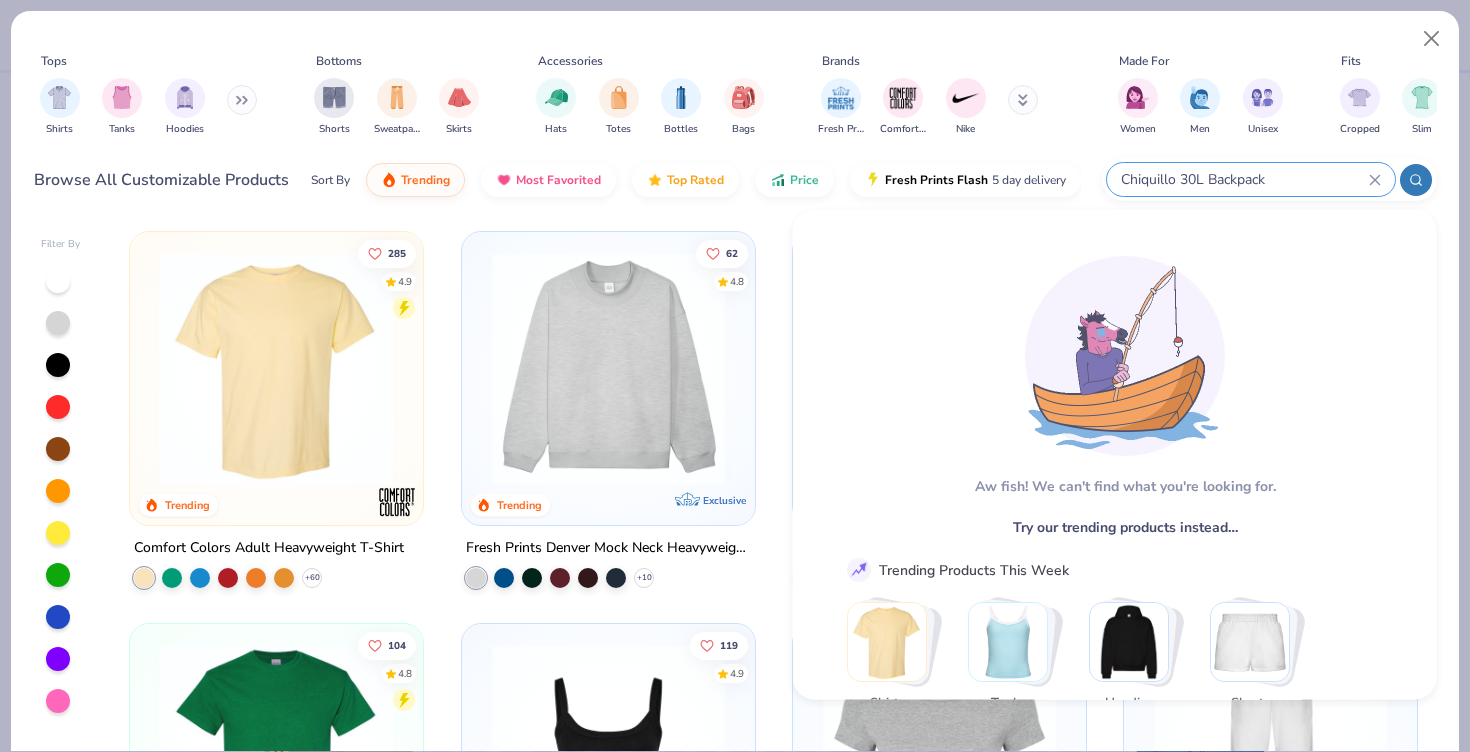 drag, startPoint x: 1278, startPoint y: 175, endPoint x: 1088, endPoint y: 180, distance: 190.06578 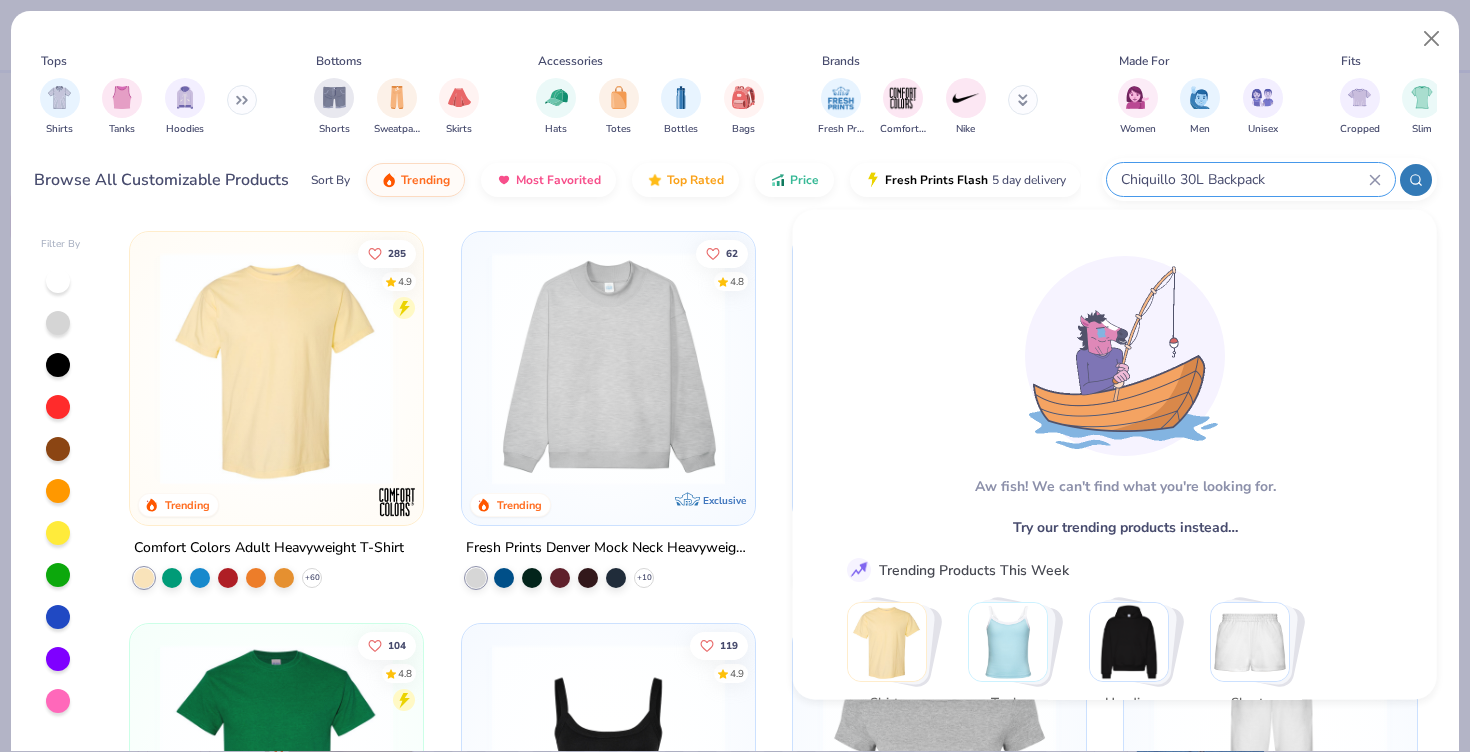 click on "Browse All Customizable Products Sort By Trending Most Favorited Top Rated Price Fresh Prints Flash 5 day delivery Chiquillo 30L Backpack" at bounding box center [735, 180] 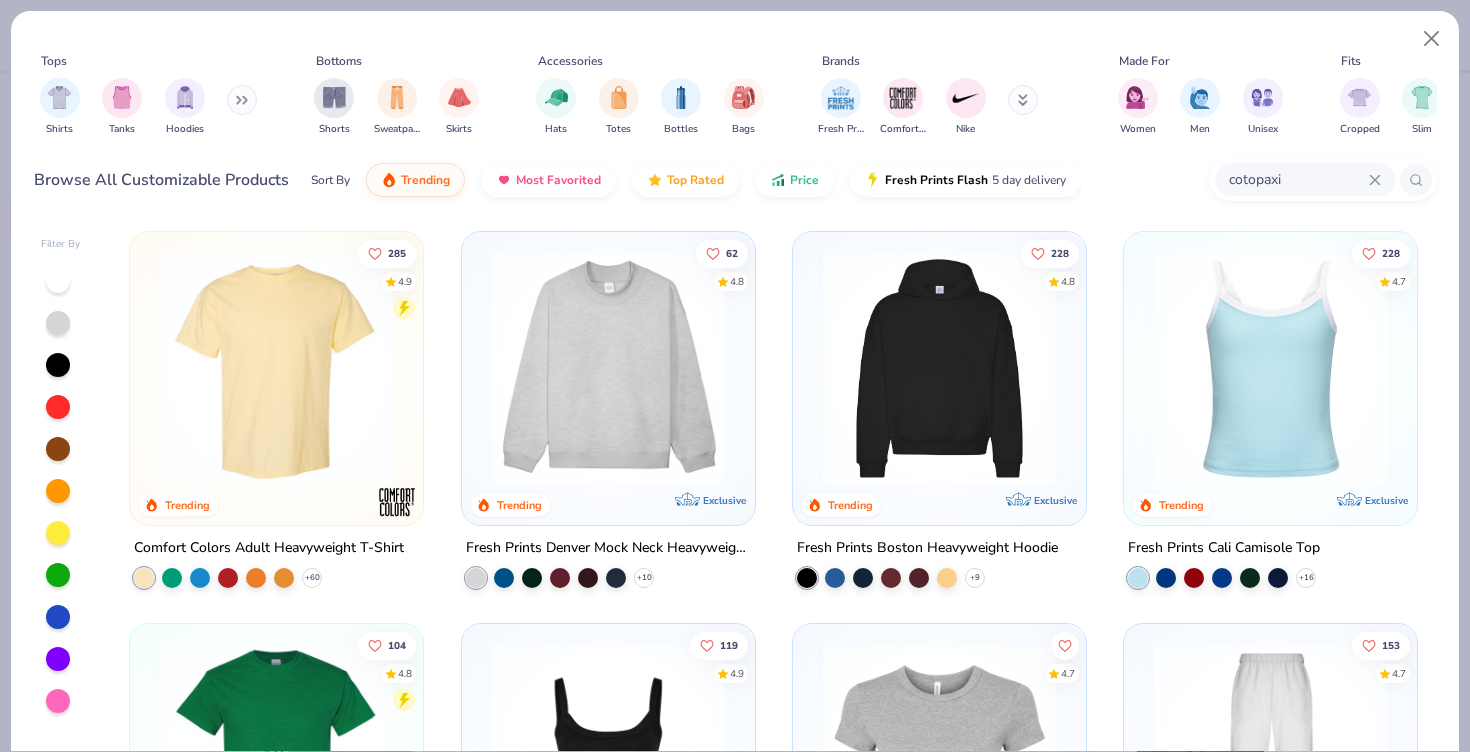 type on "cotopaxi" 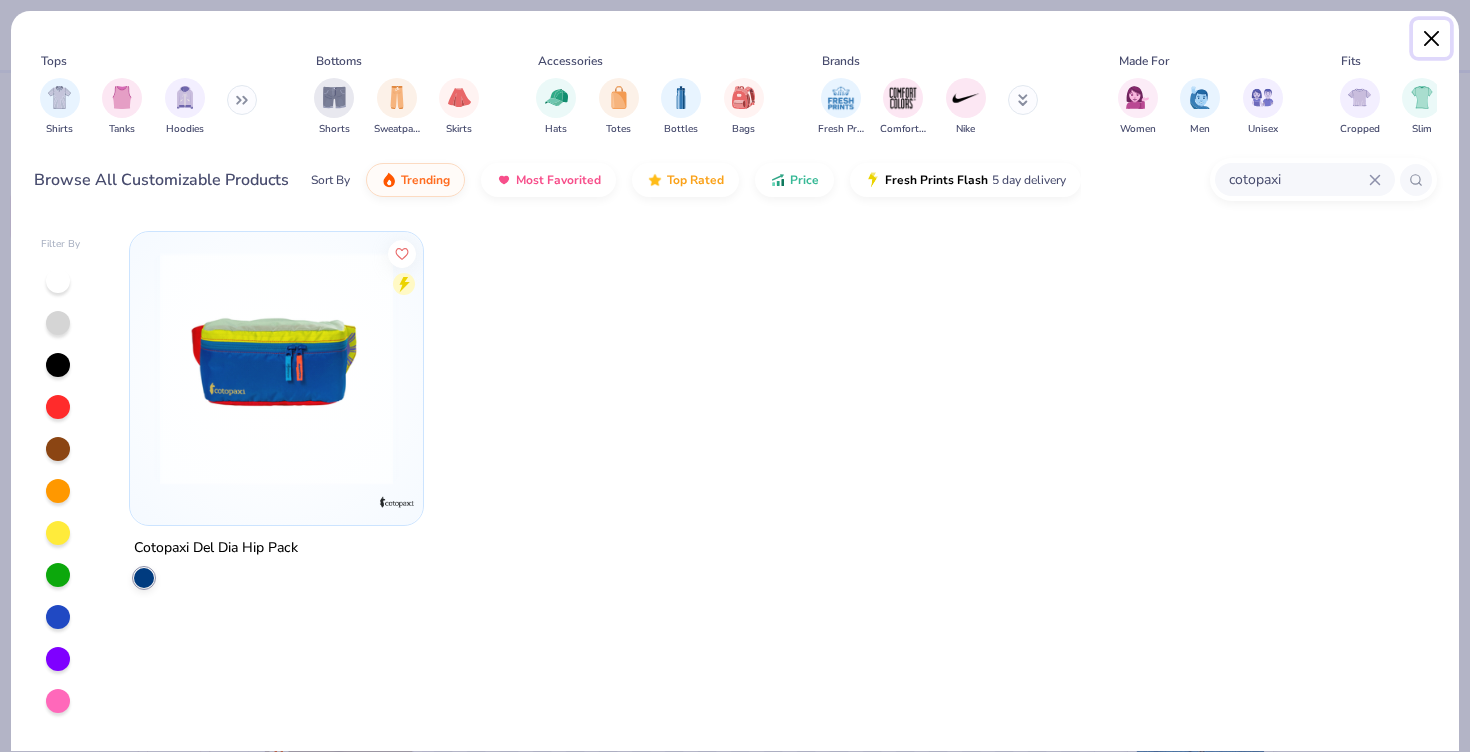 click at bounding box center (1432, 39) 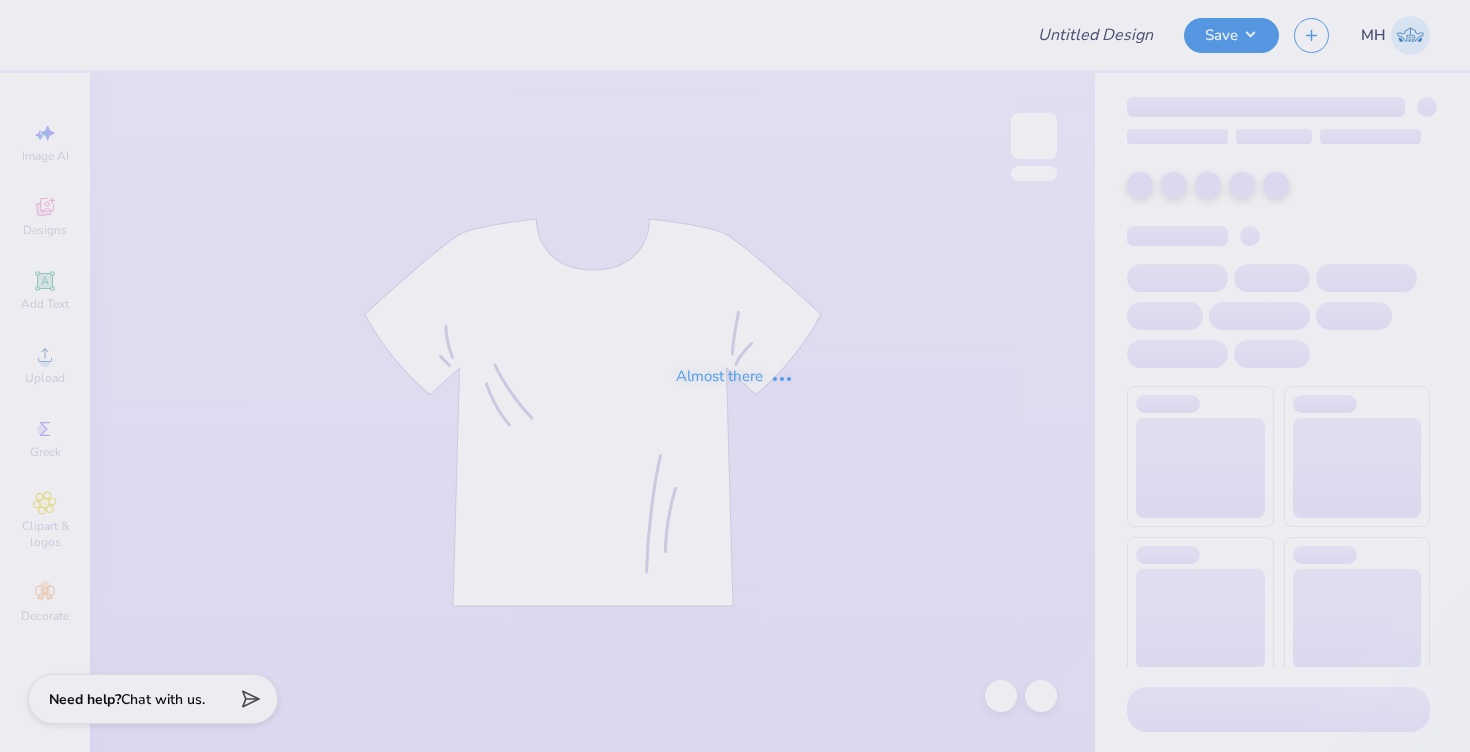 type on "Holiday Merch for Winaukee" 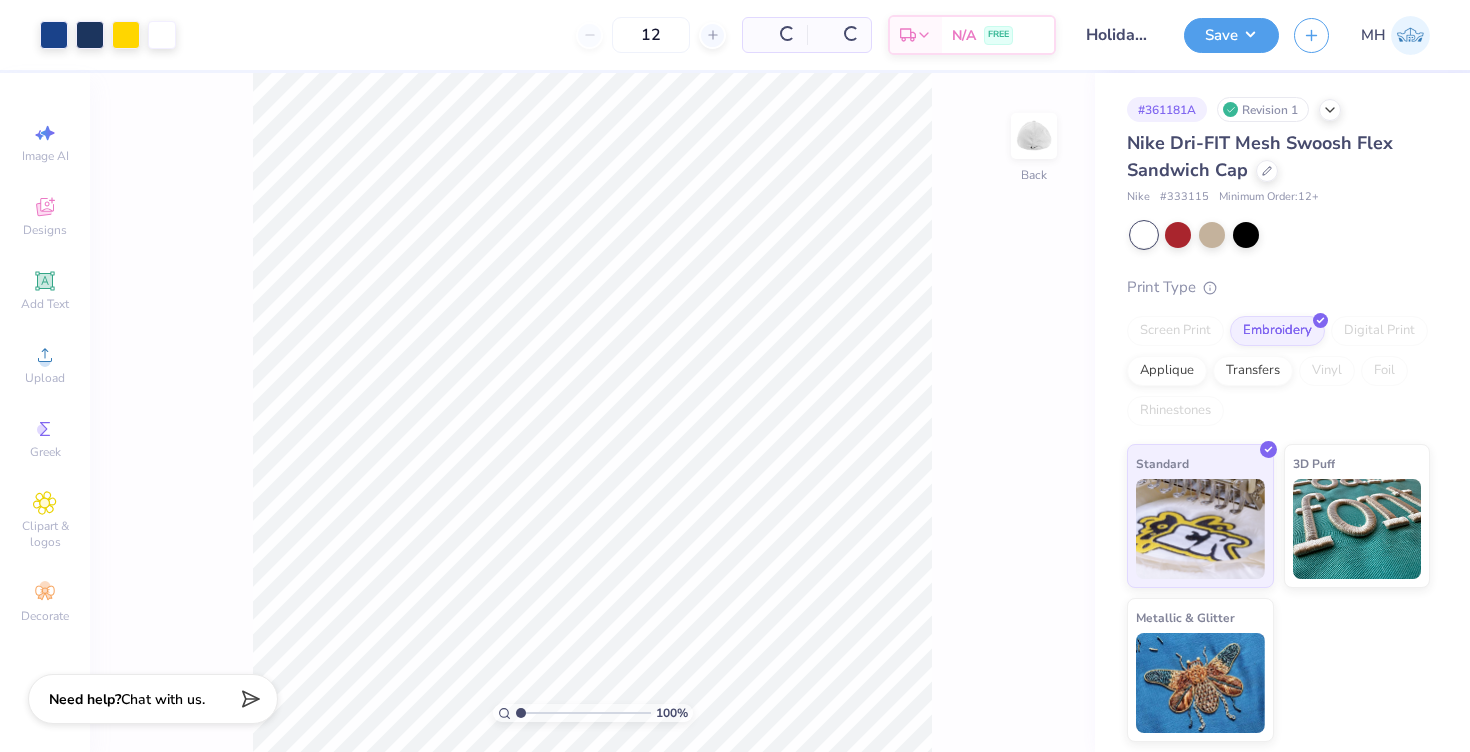 scroll, scrollTop: 0, scrollLeft: 0, axis: both 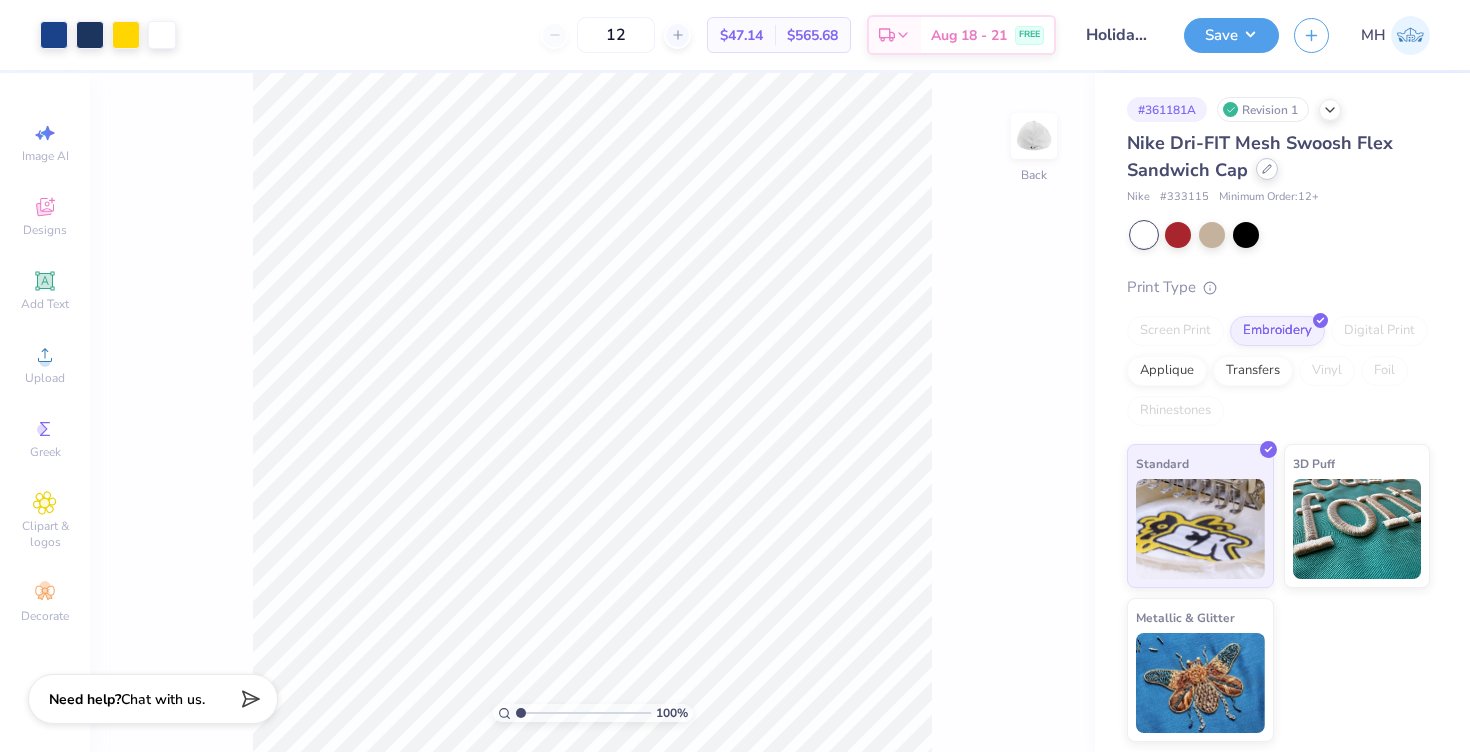 click 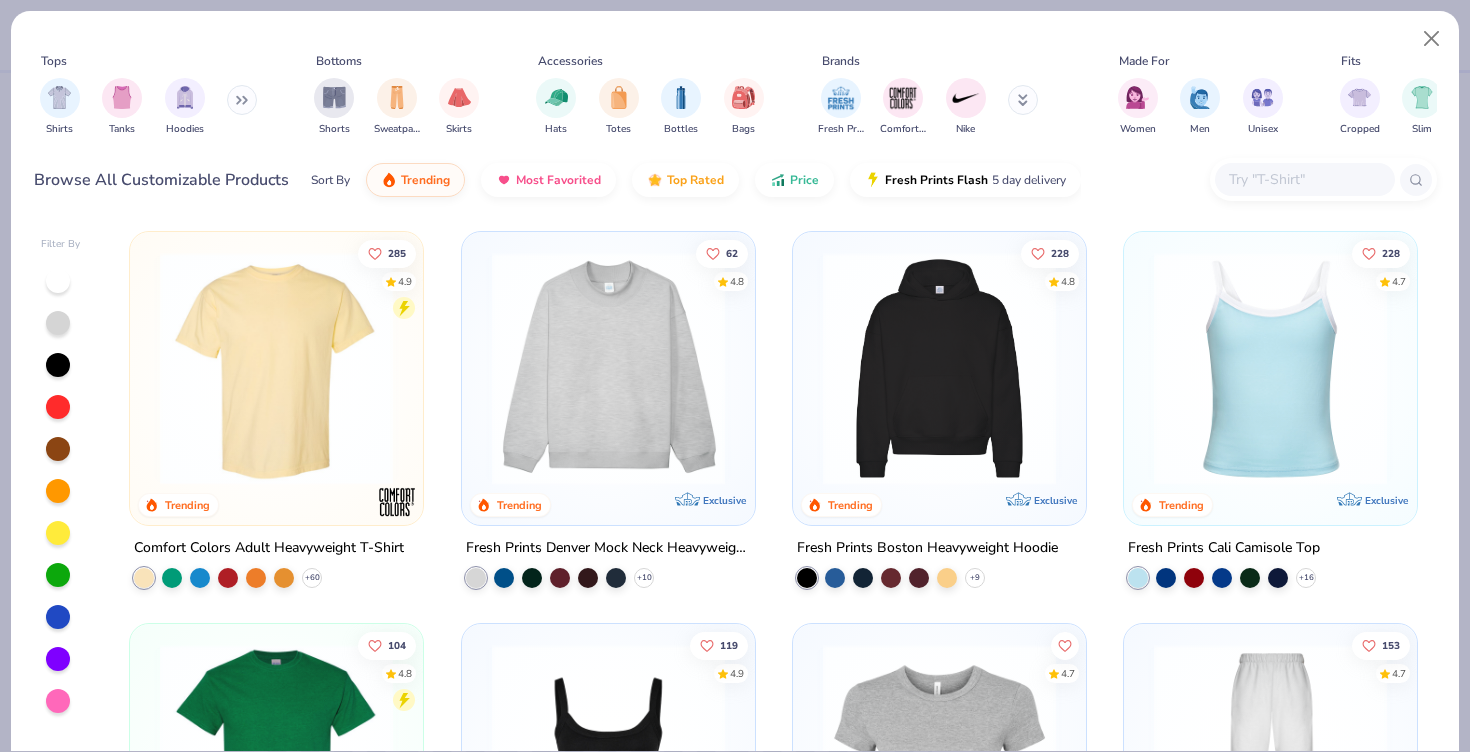 click at bounding box center (1304, 179) 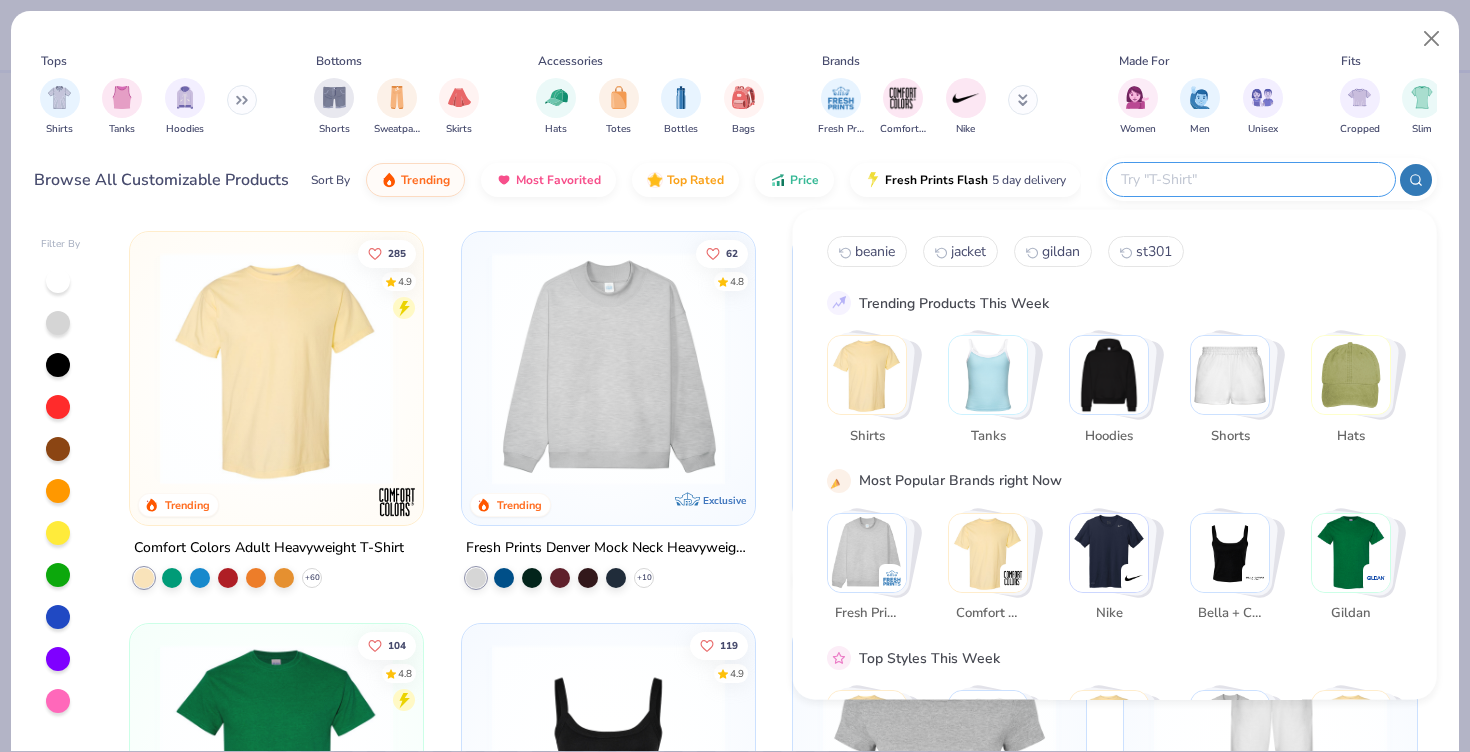 paste on "NF0A52S6" 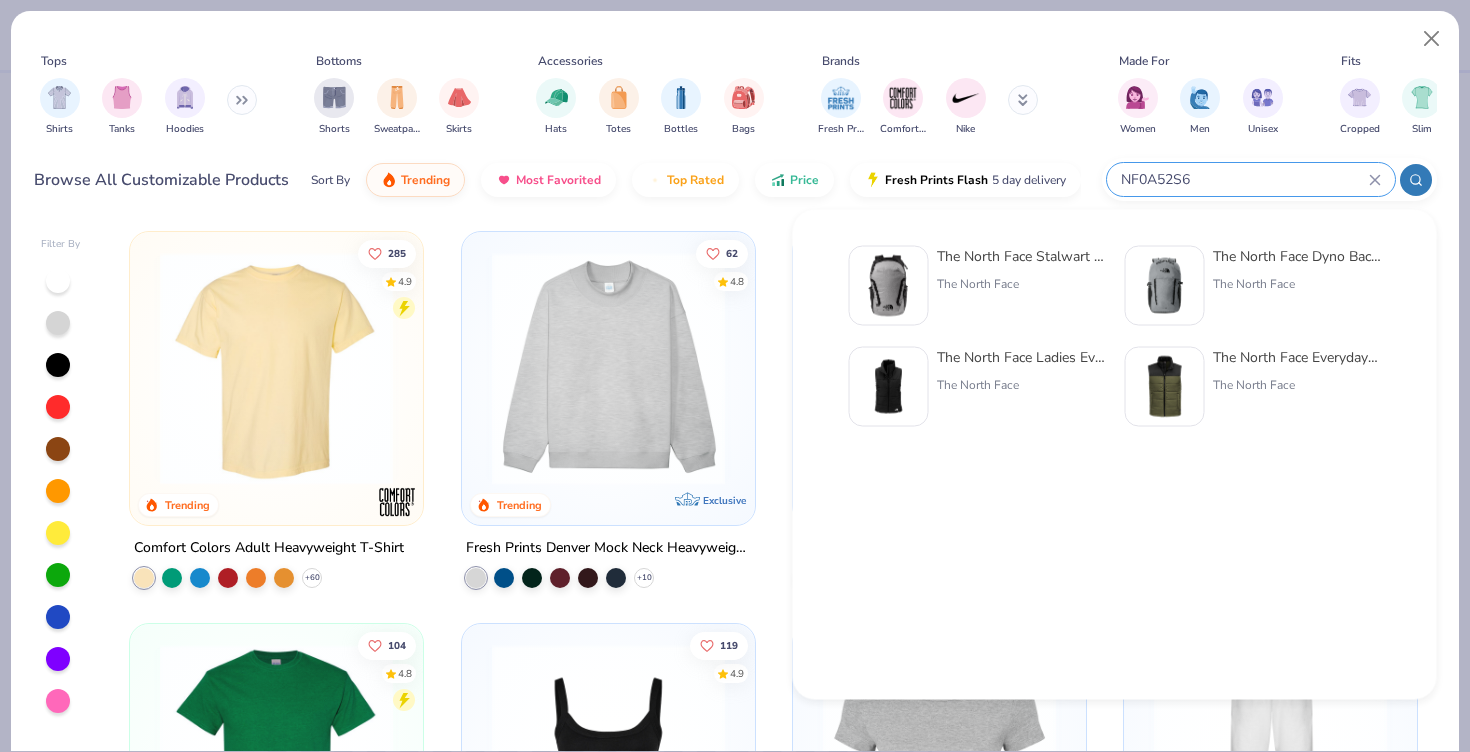 type on "NF0A52S6" 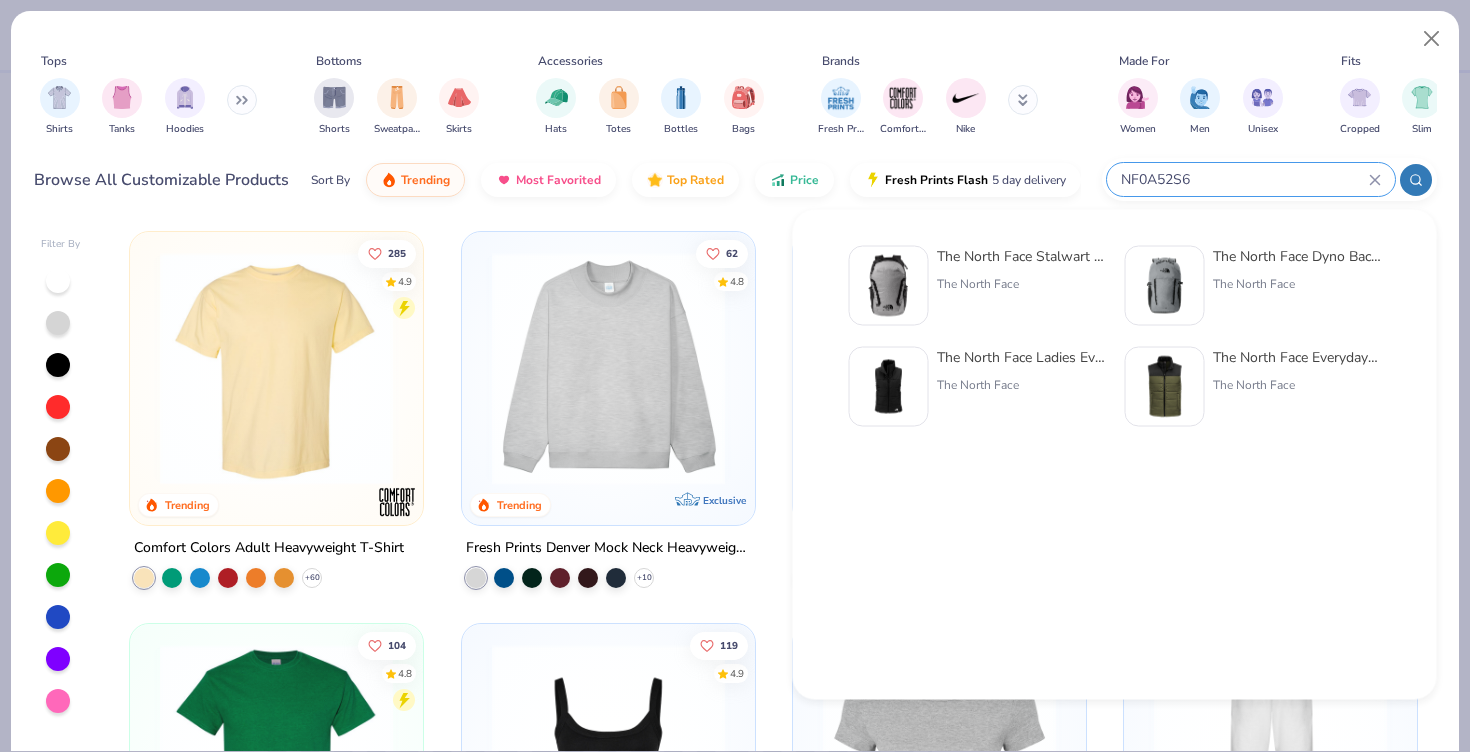 click on "The North Face Stalwart Backpack" at bounding box center (1021, 256) 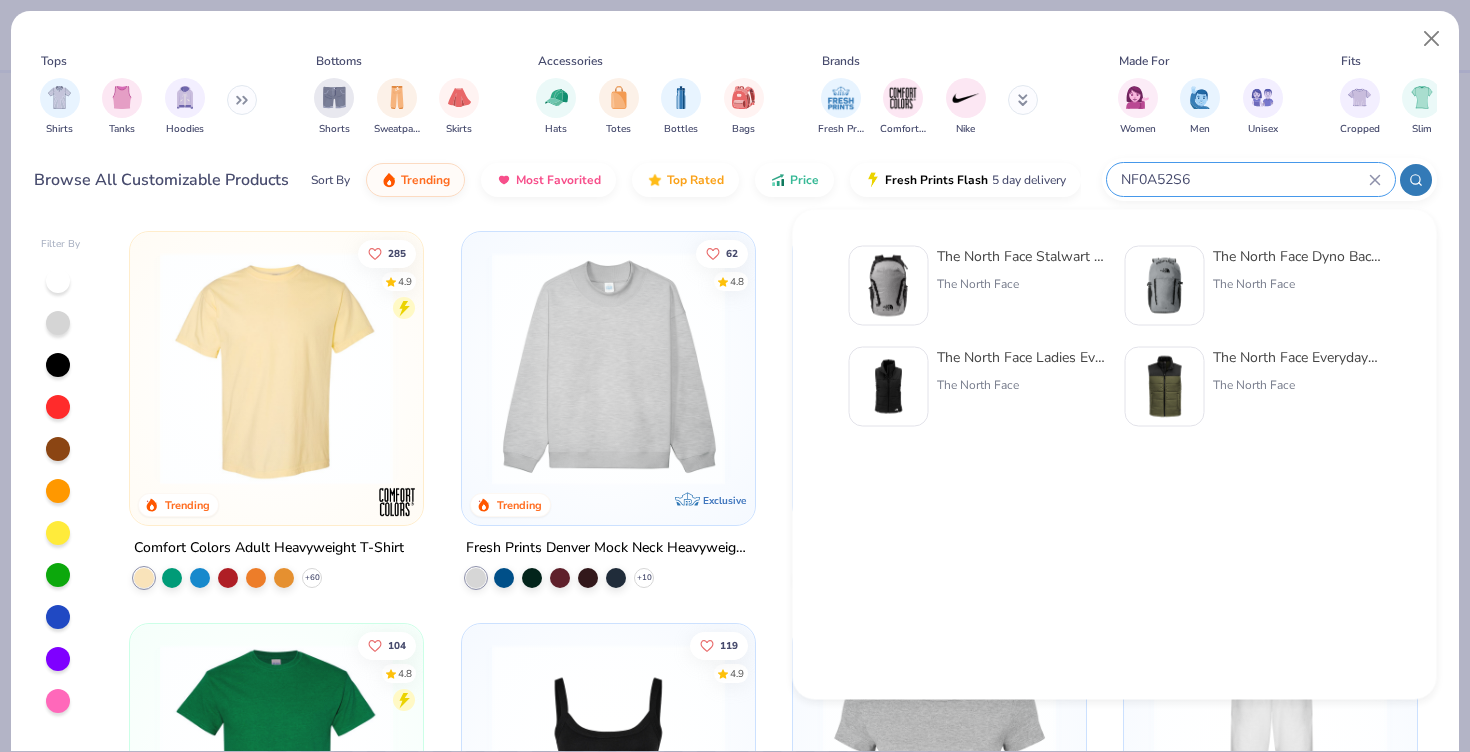 type 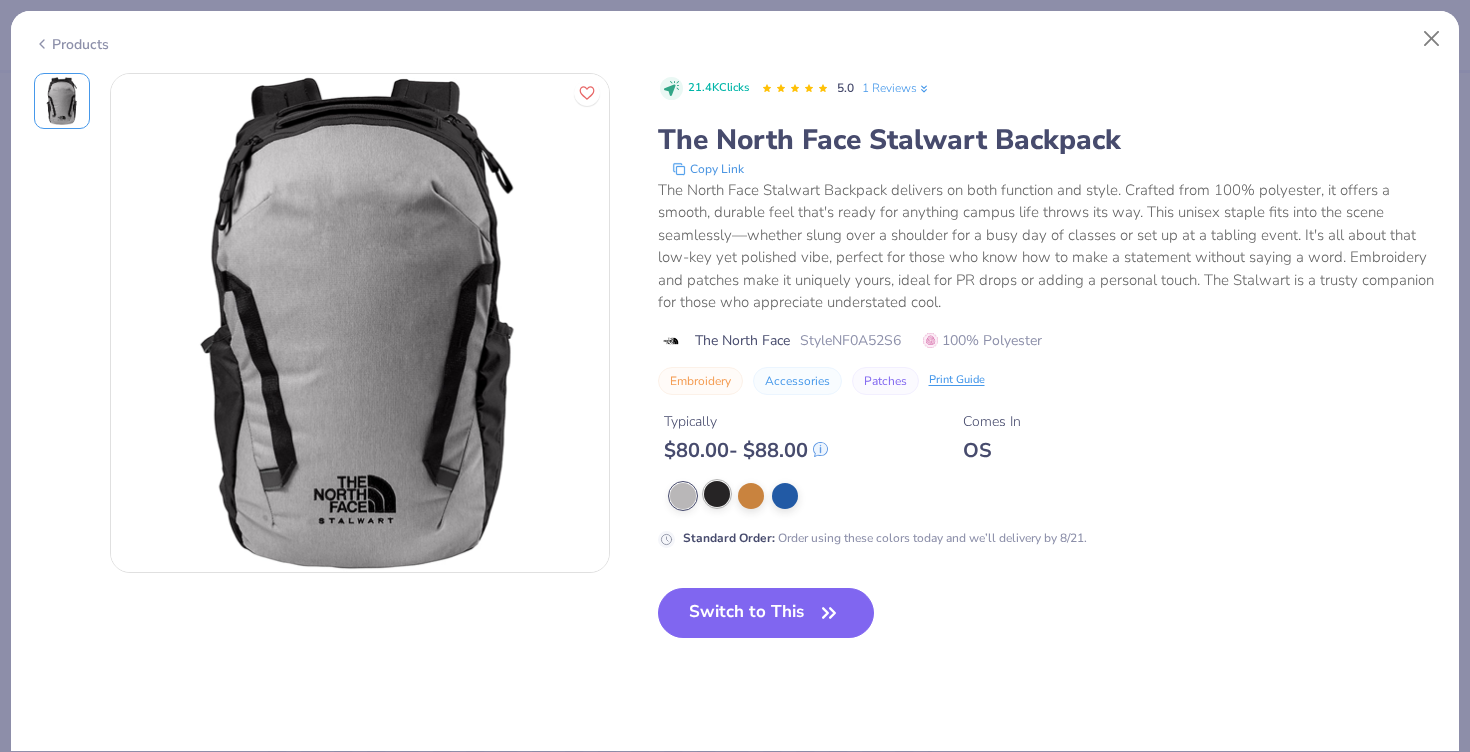 click at bounding box center [717, 494] 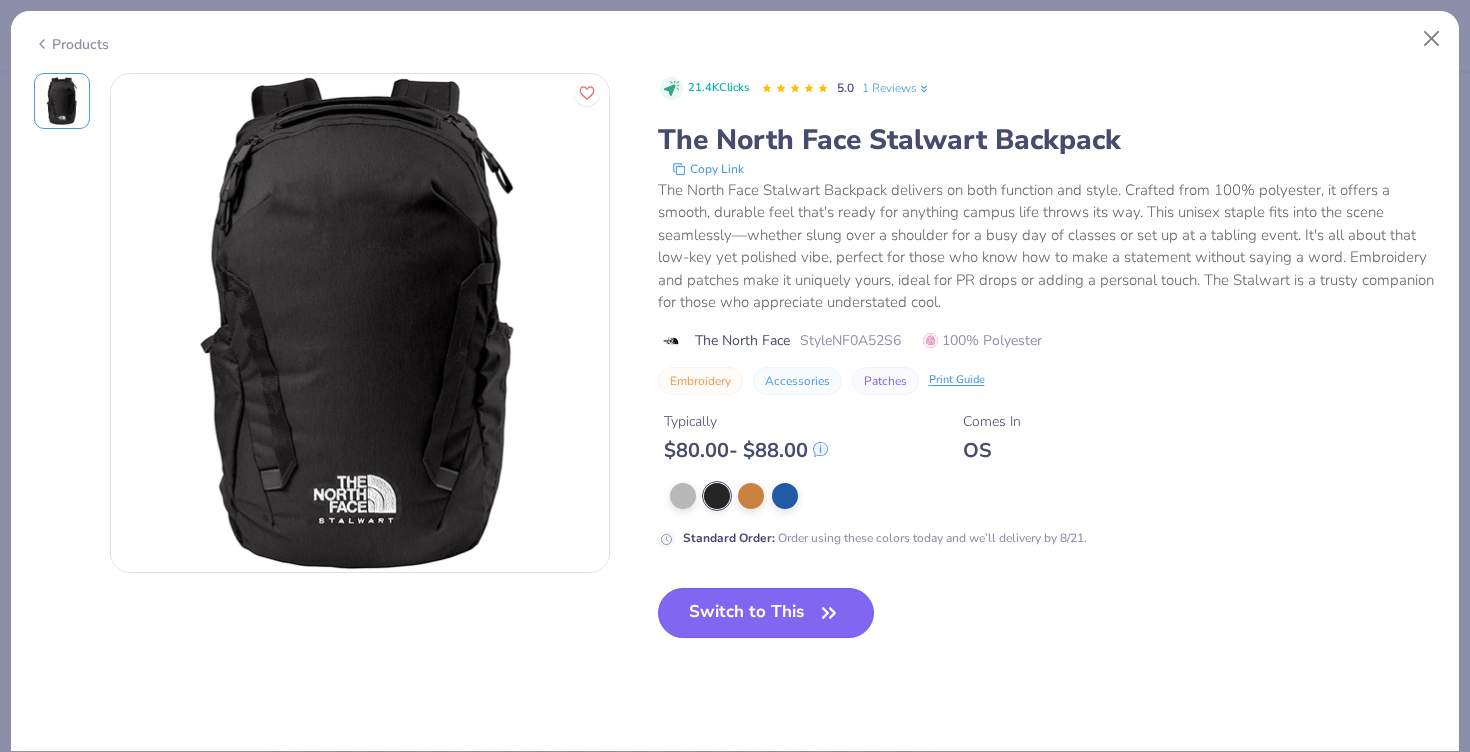 click on "Switch to This" at bounding box center (766, 613) 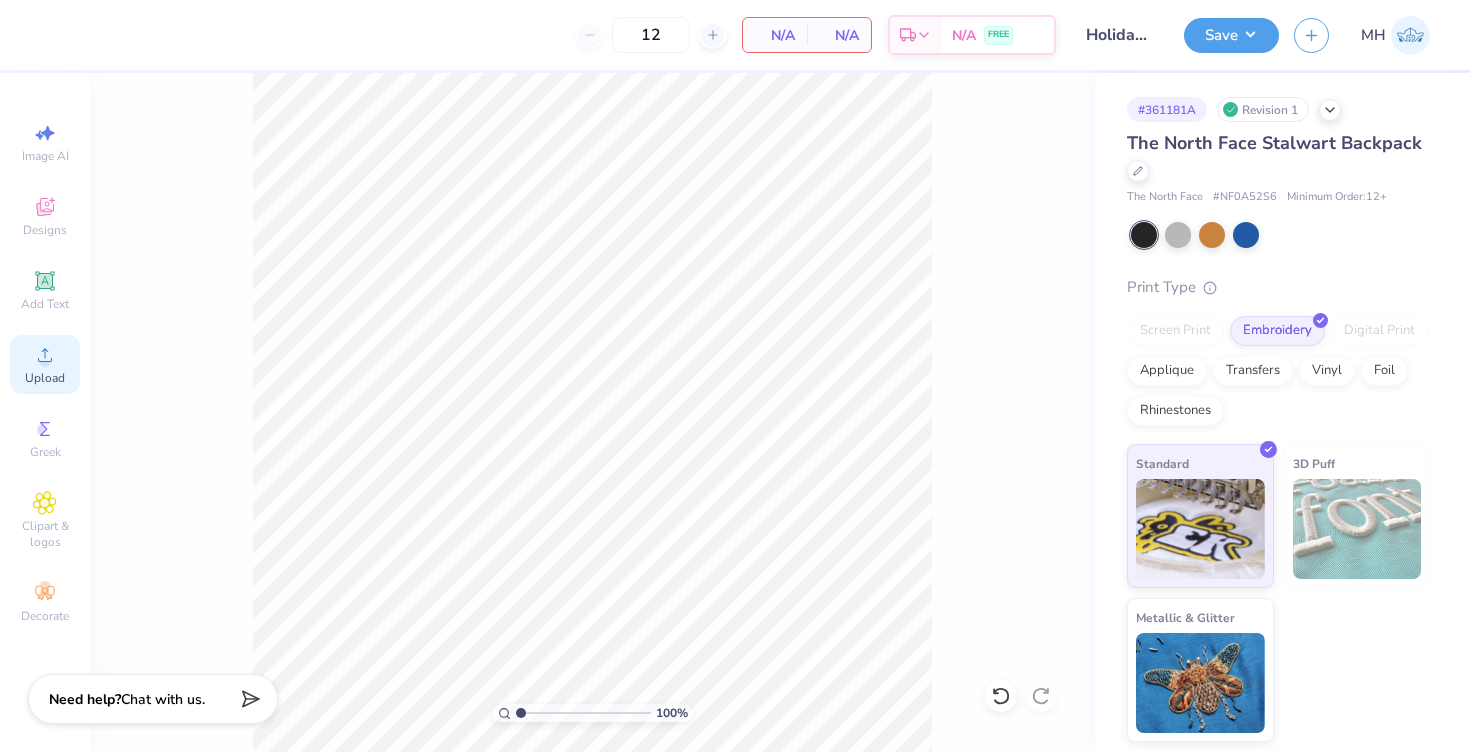 click on "Upload" at bounding box center (45, 364) 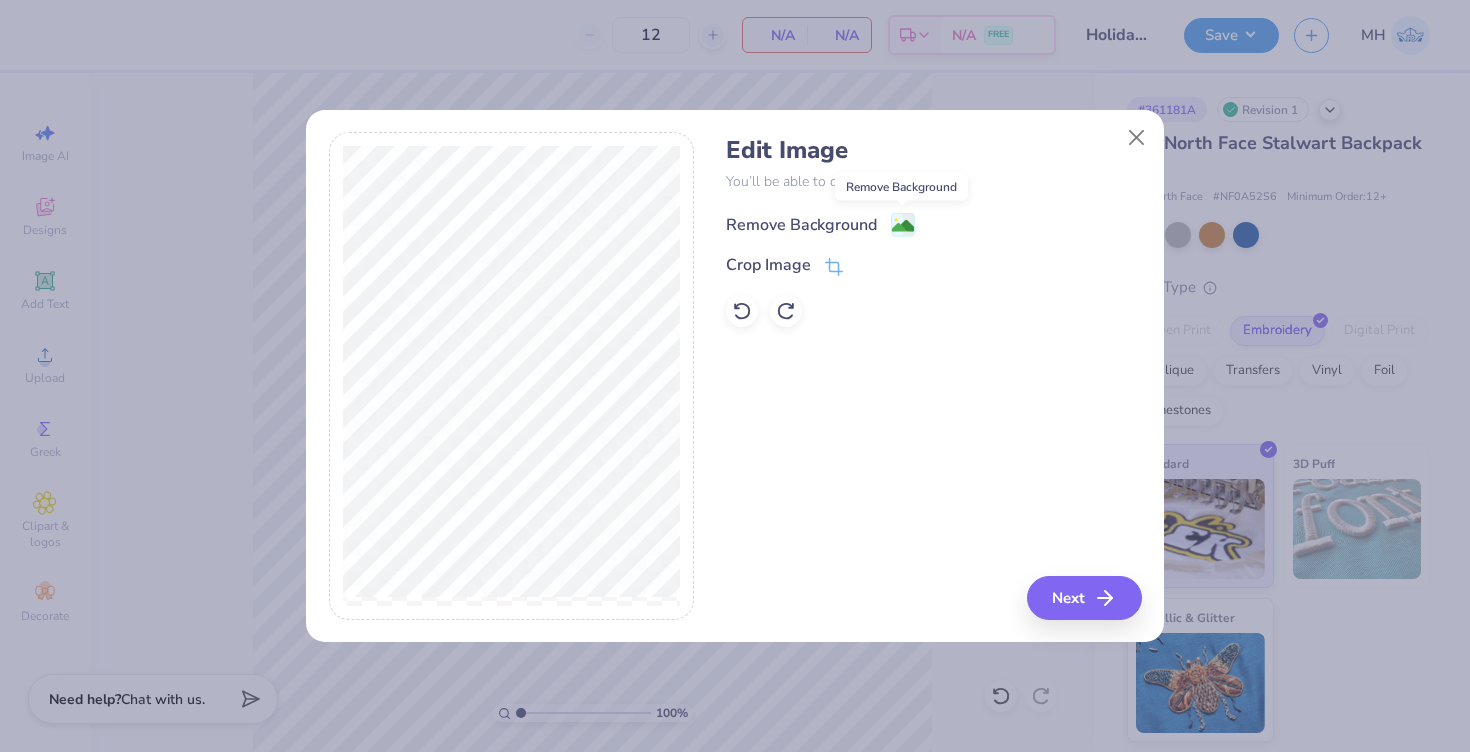 click 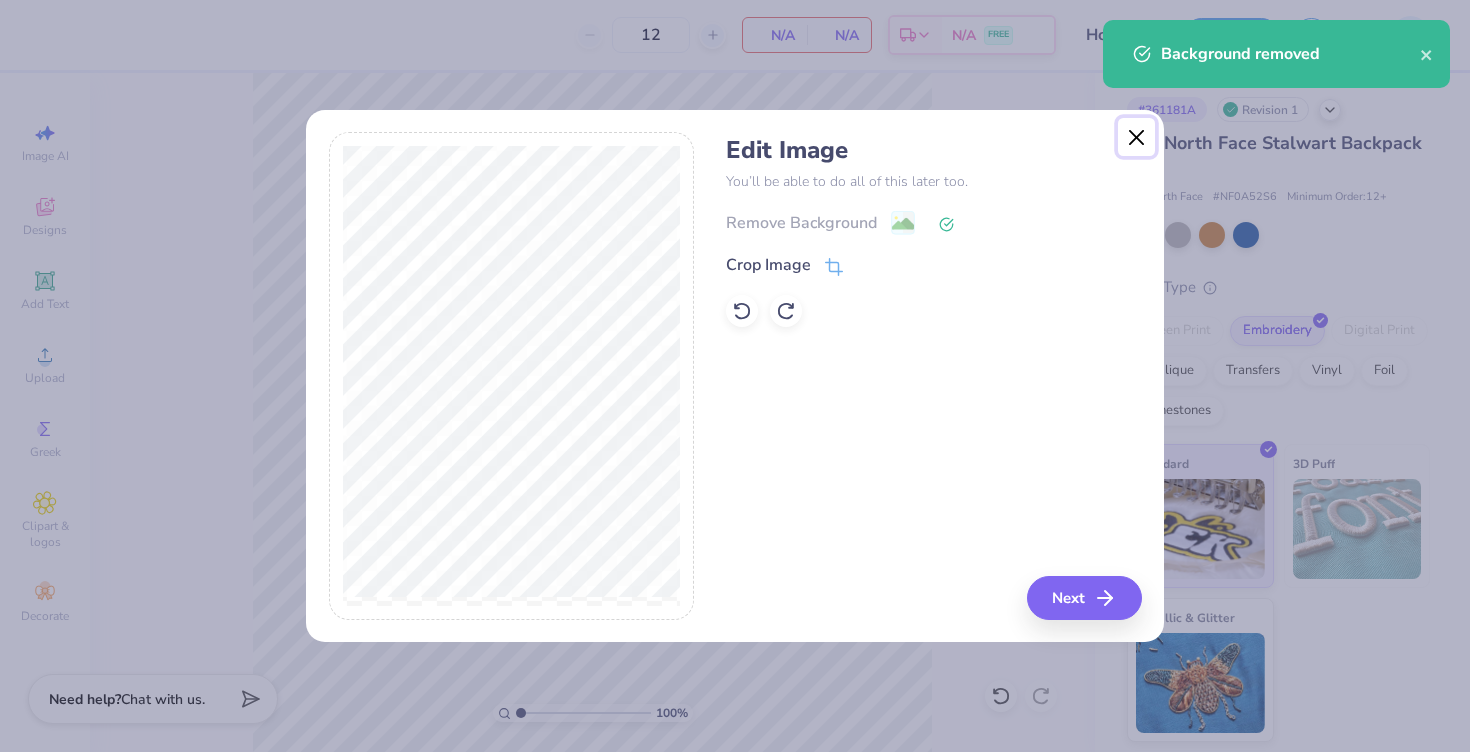 click at bounding box center (1137, 137) 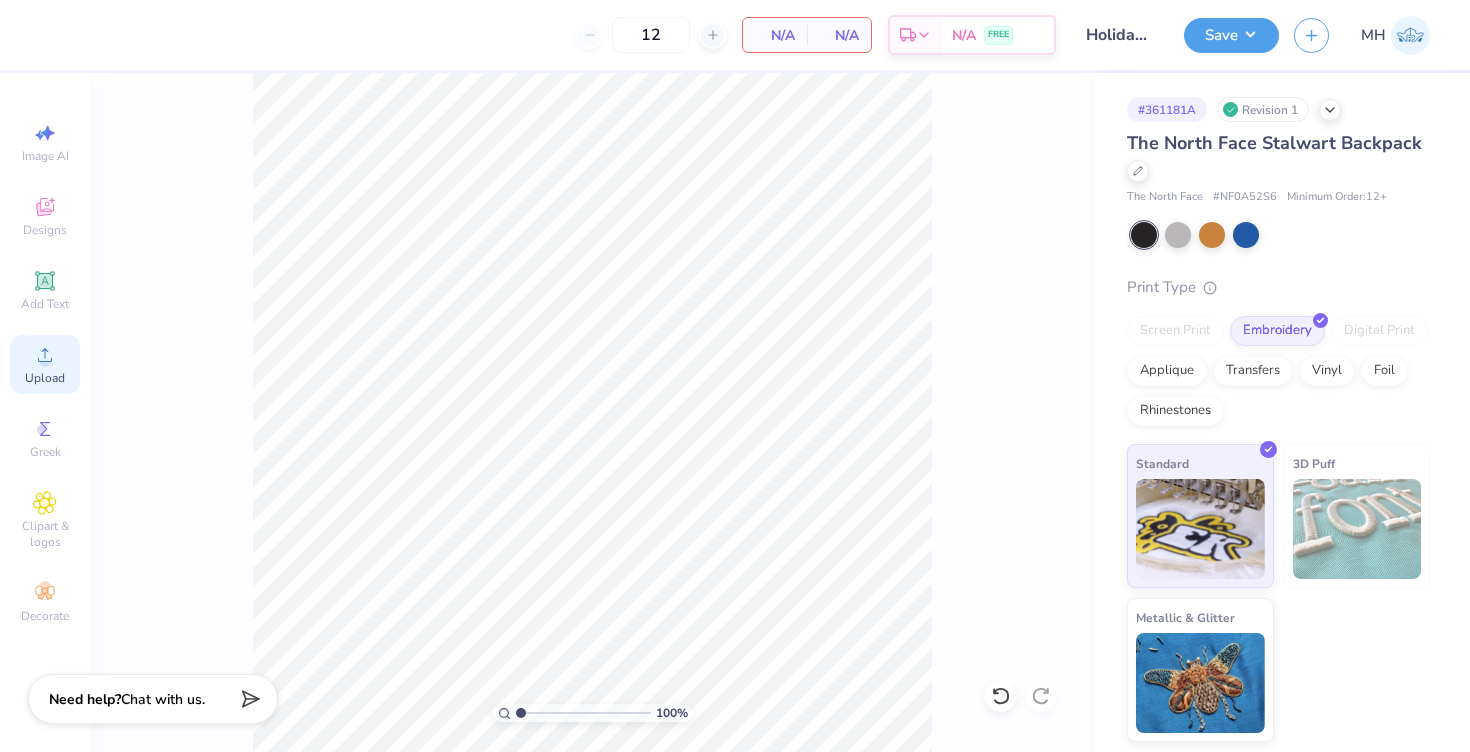 click on "Upload" at bounding box center [45, 364] 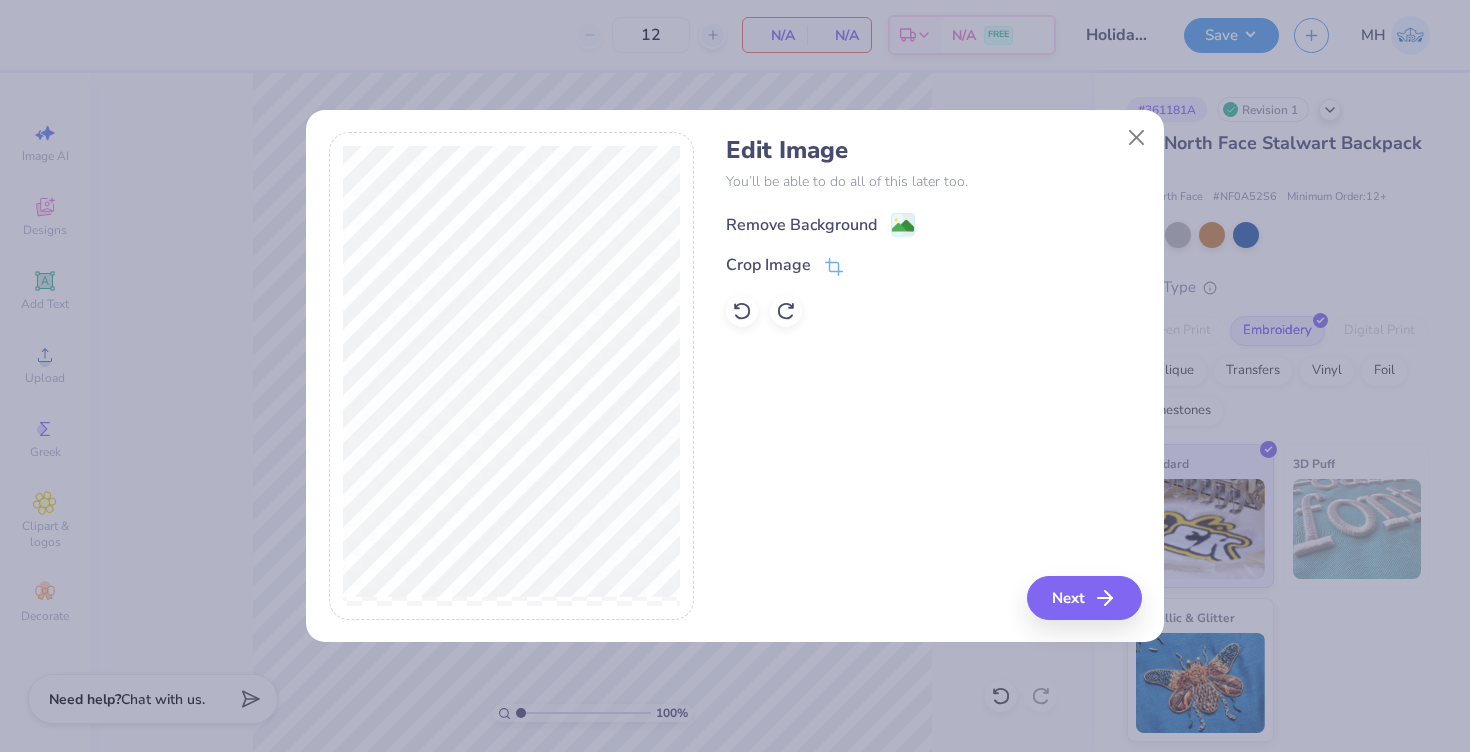 click 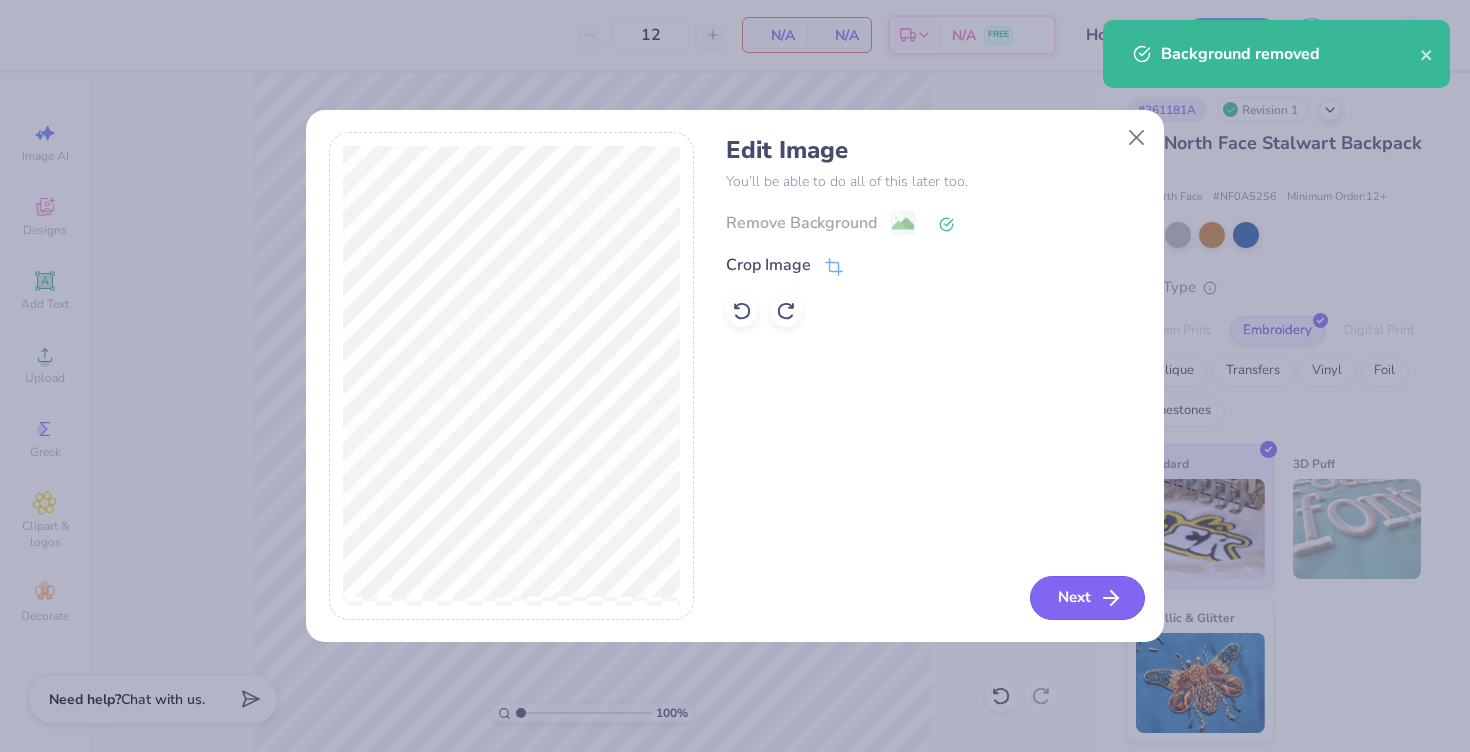 click on "Next" at bounding box center [1087, 598] 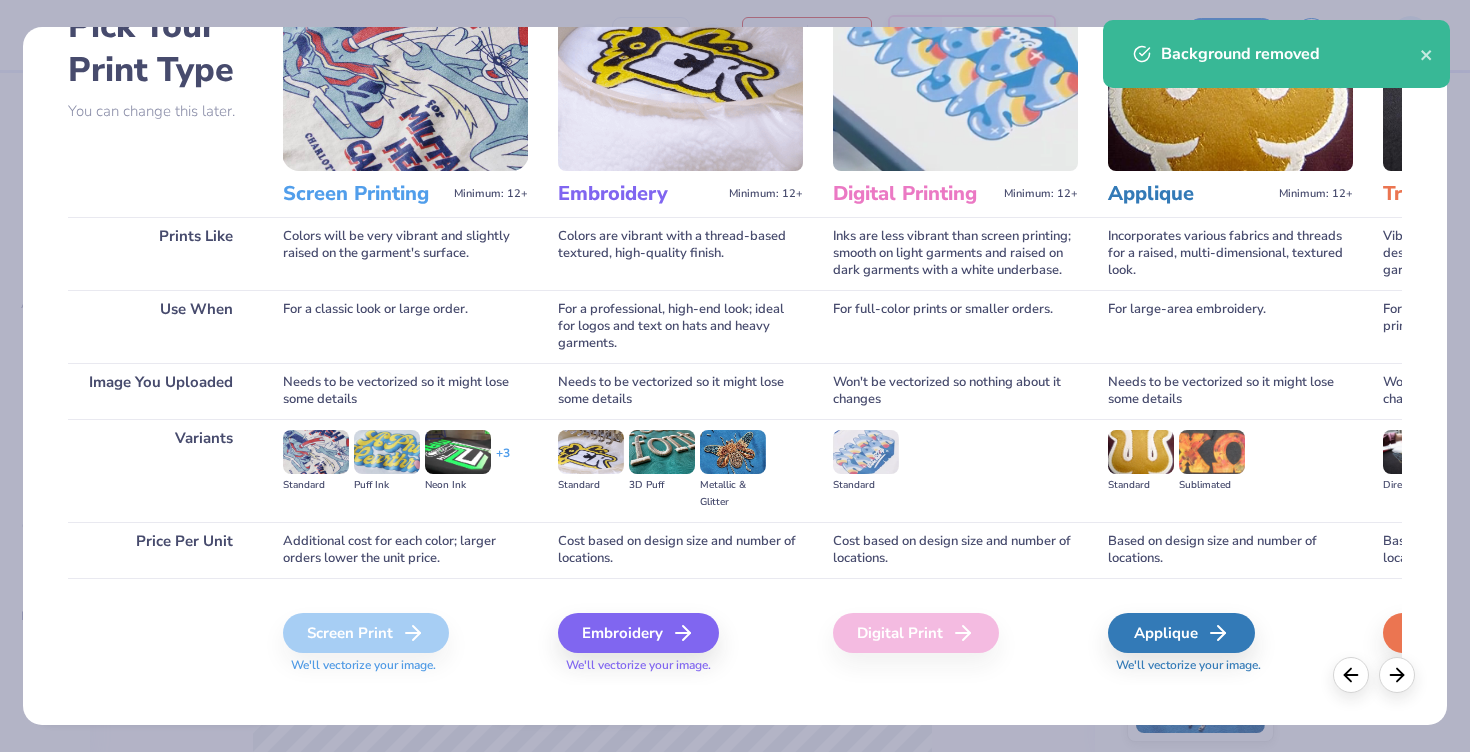 scroll, scrollTop: 145, scrollLeft: 0, axis: vertical 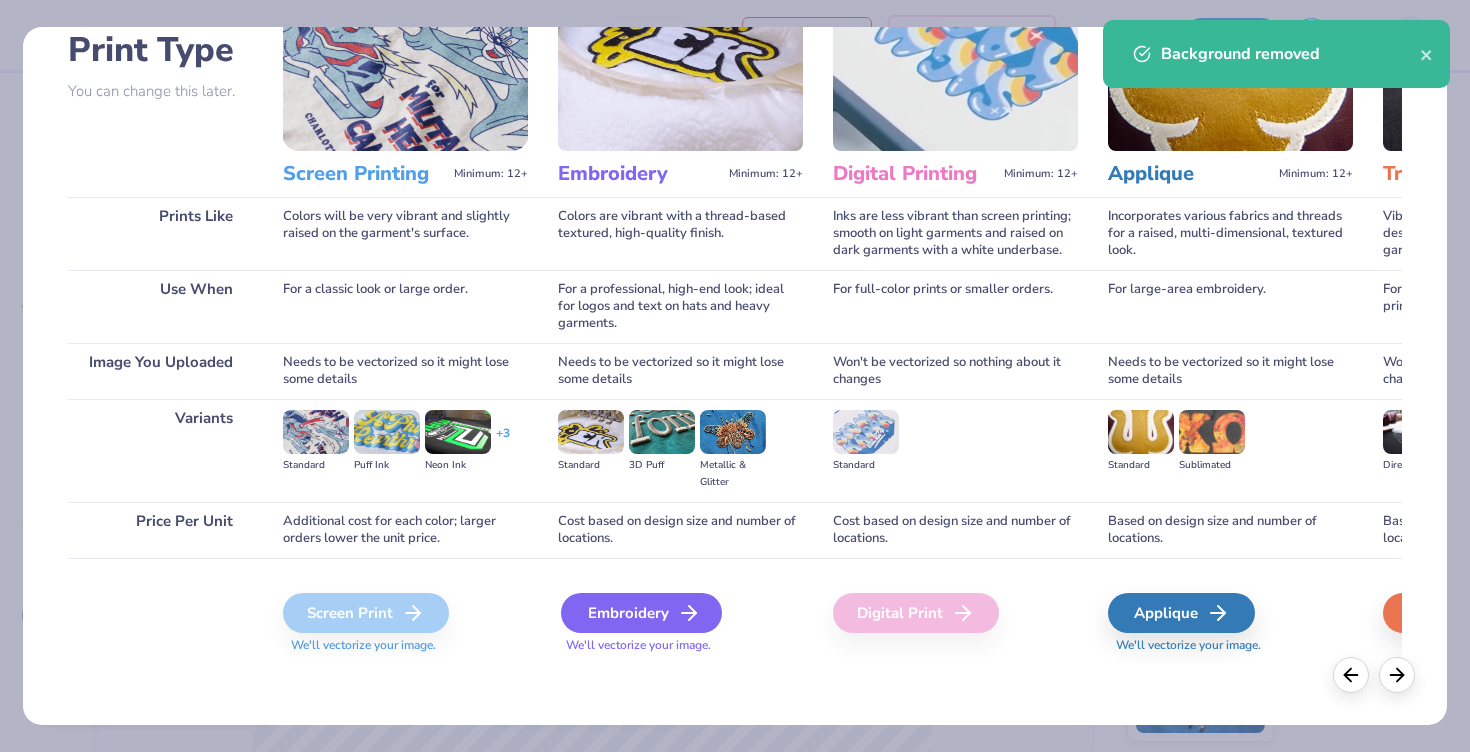 click on "Embroidery" at bounding box center [641, 613] 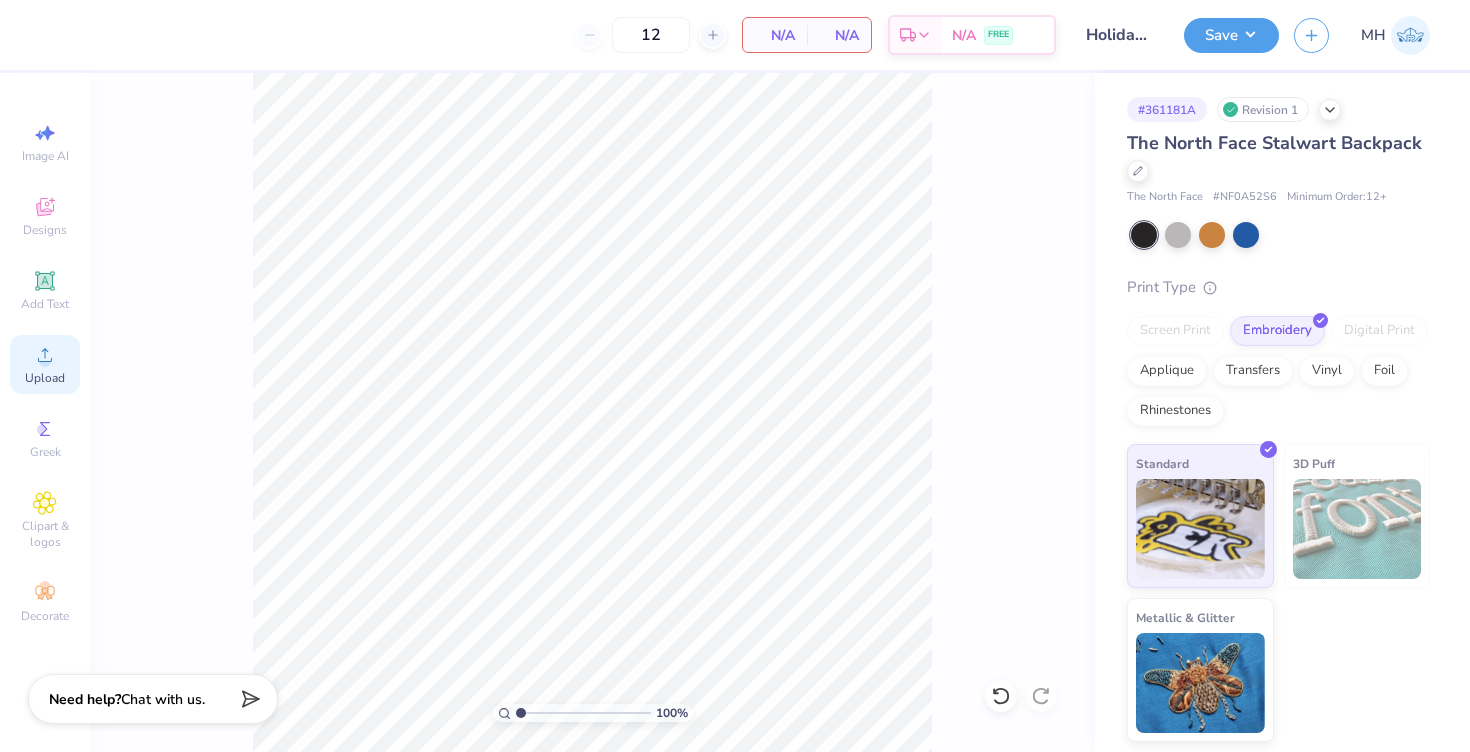 click on "Upload" at bounding box center [45, 378] 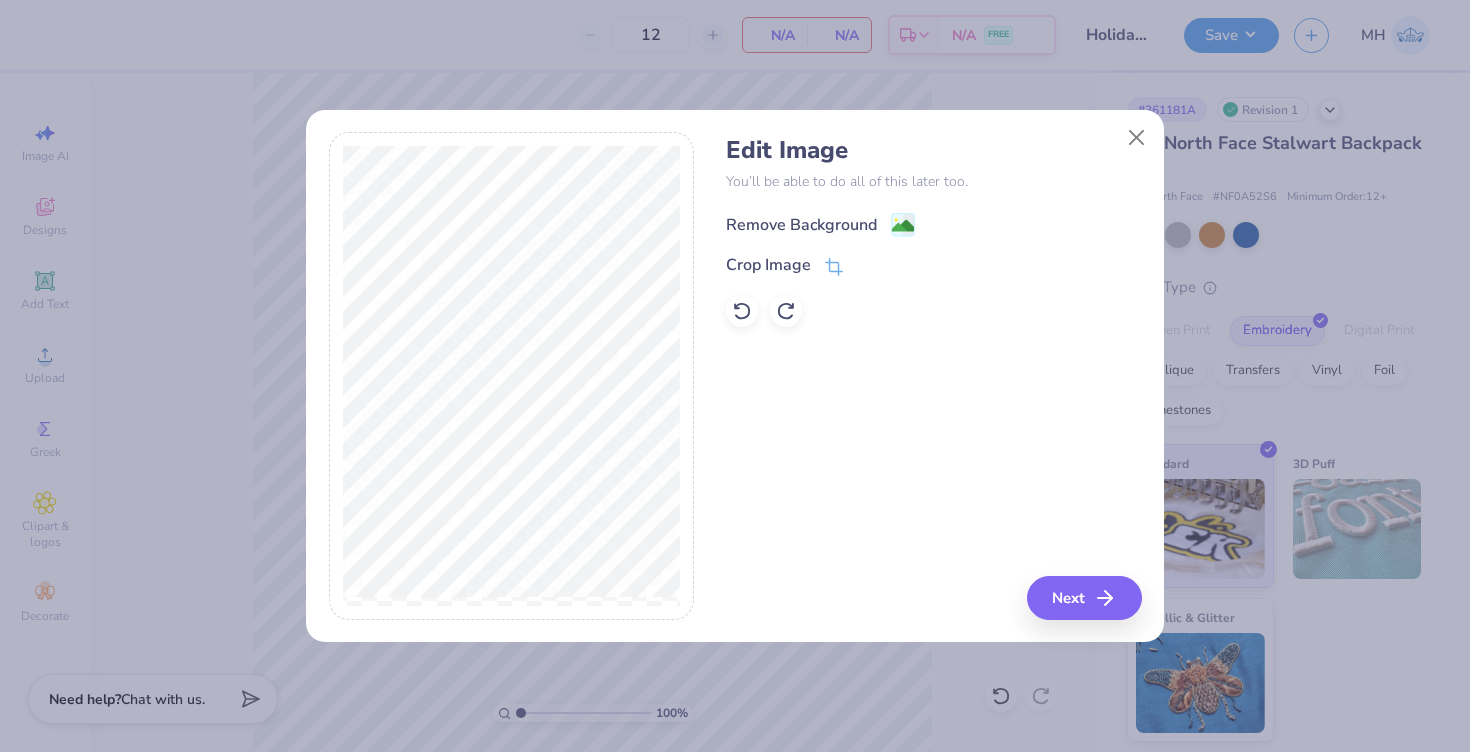 click 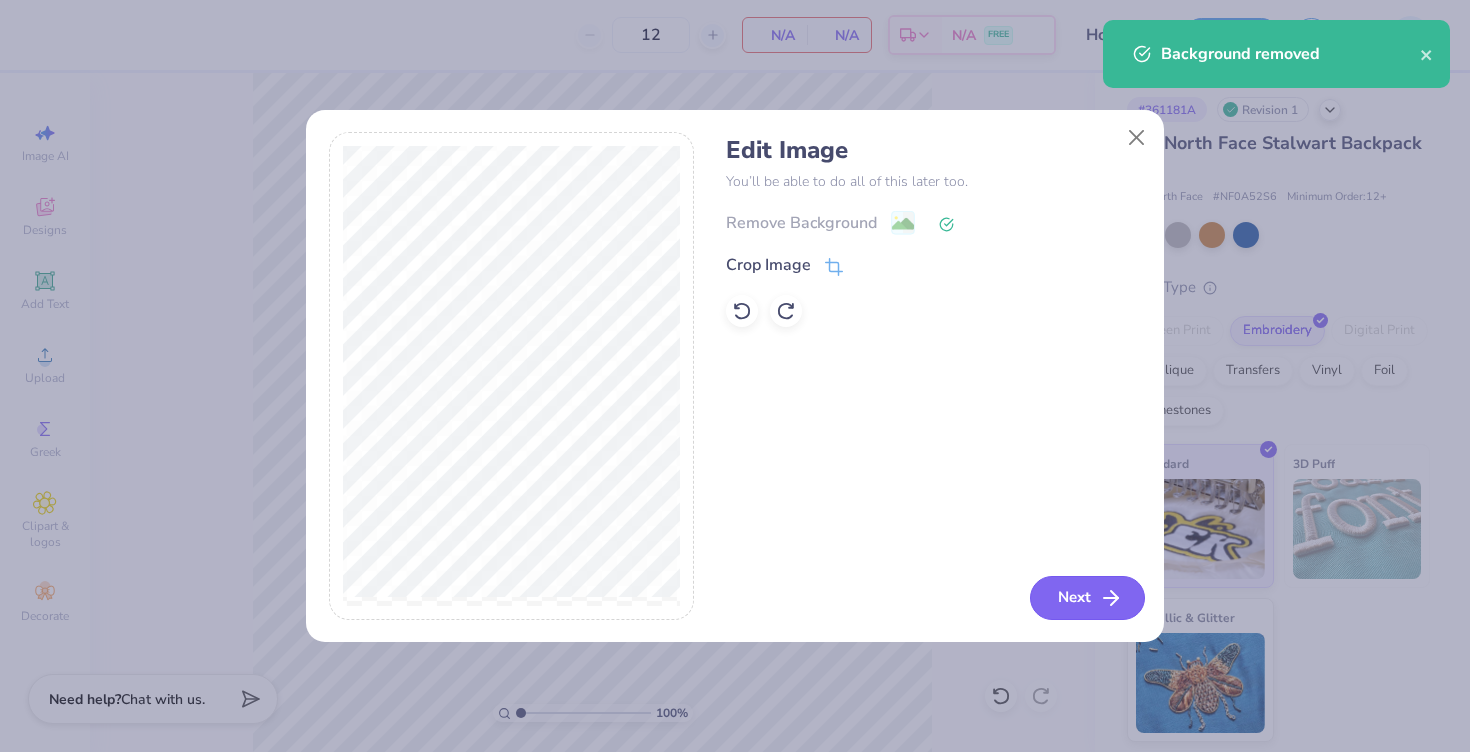 click on "Next" at bounding box center (1087, 598) 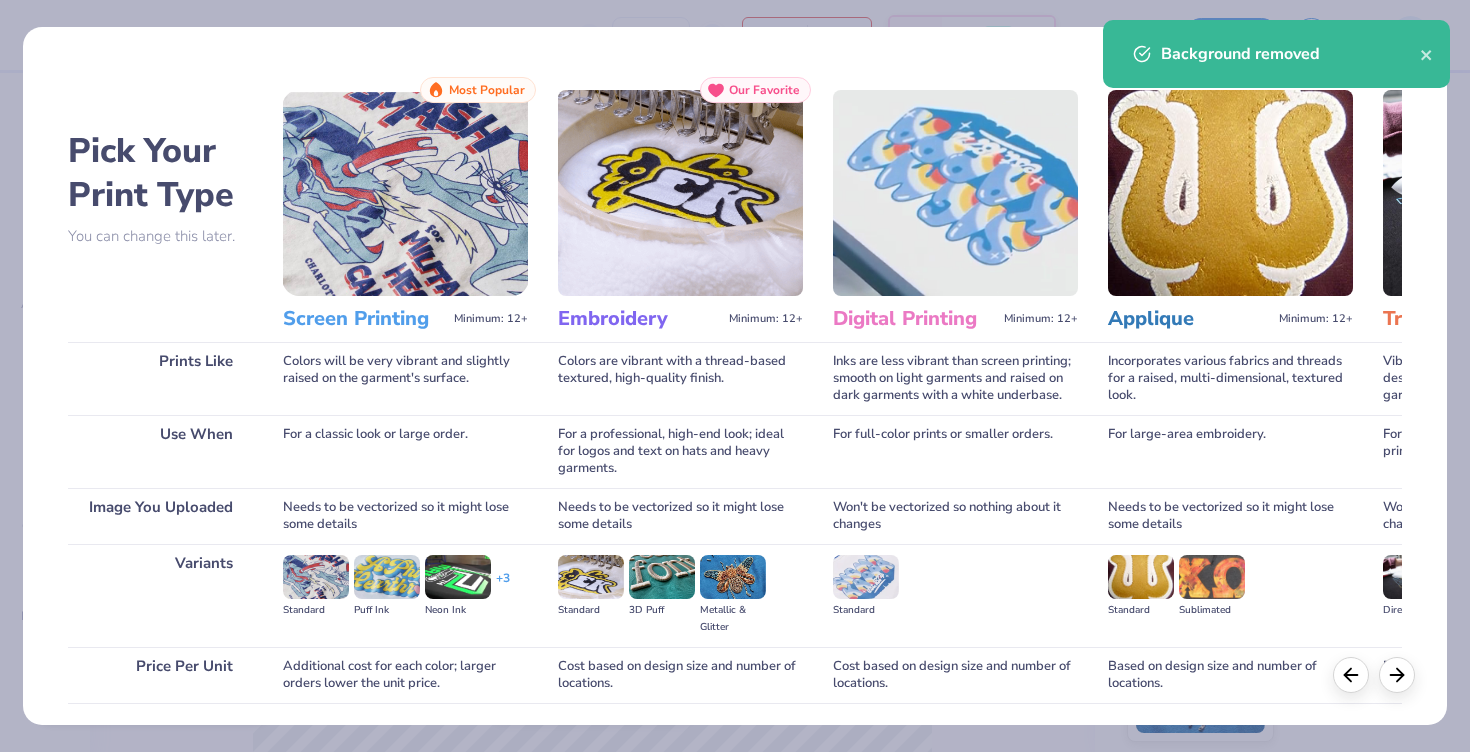 scroll, scrollTop: 145, scrollLeft: 0, axis: vertical 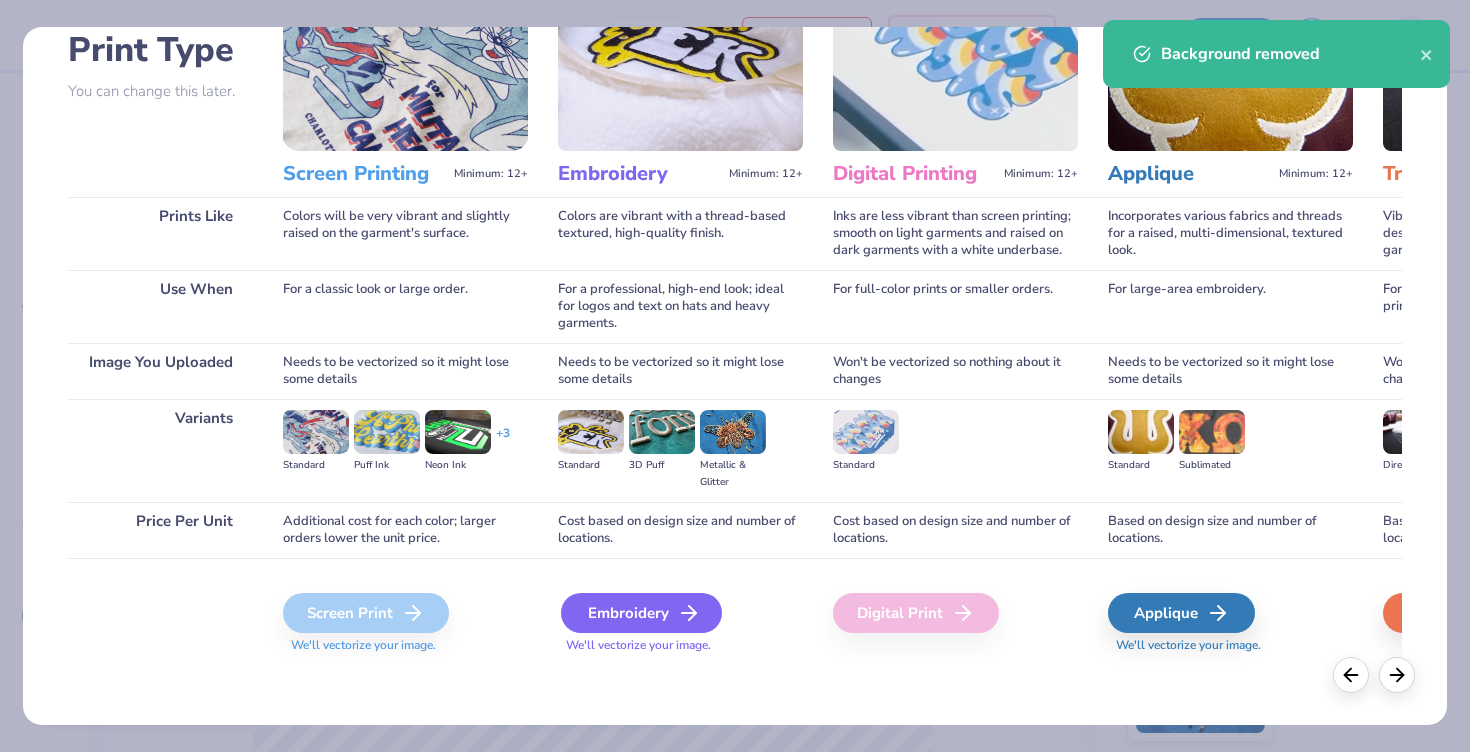 click on "Embroidery" at bounding box center (641, 613) 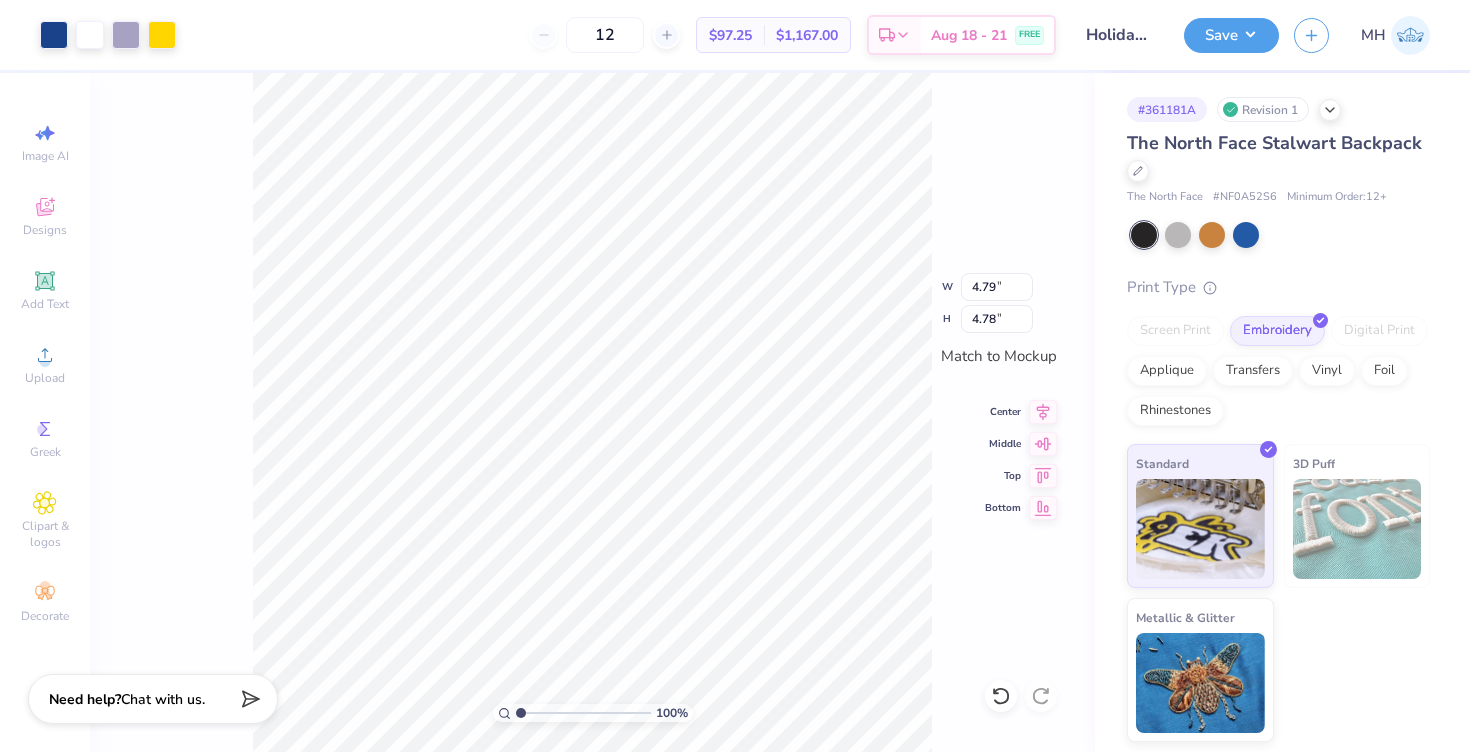 type on "3.30" 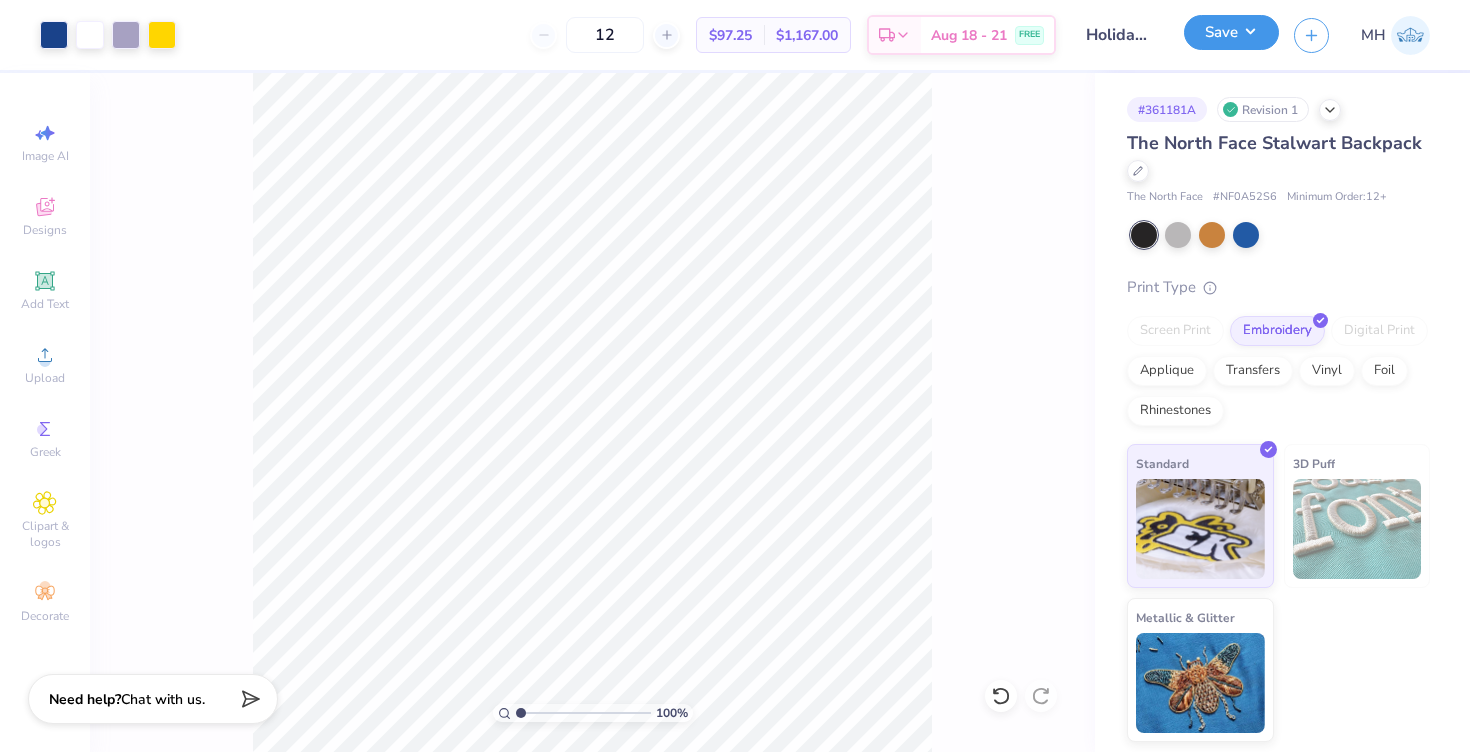 click on "Save" at bounding box center [1231, 32] 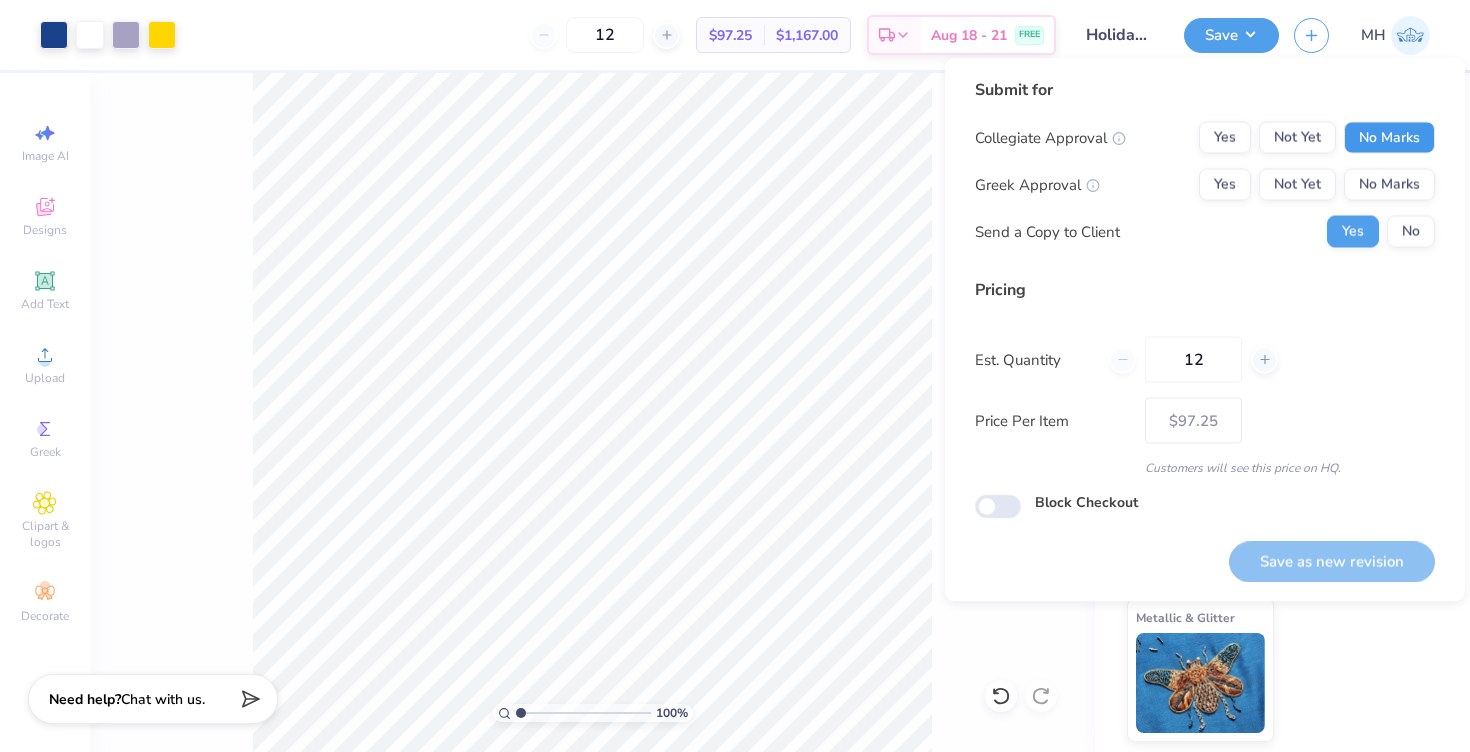 click on "No Marks" at bounding box center [1389, 138] 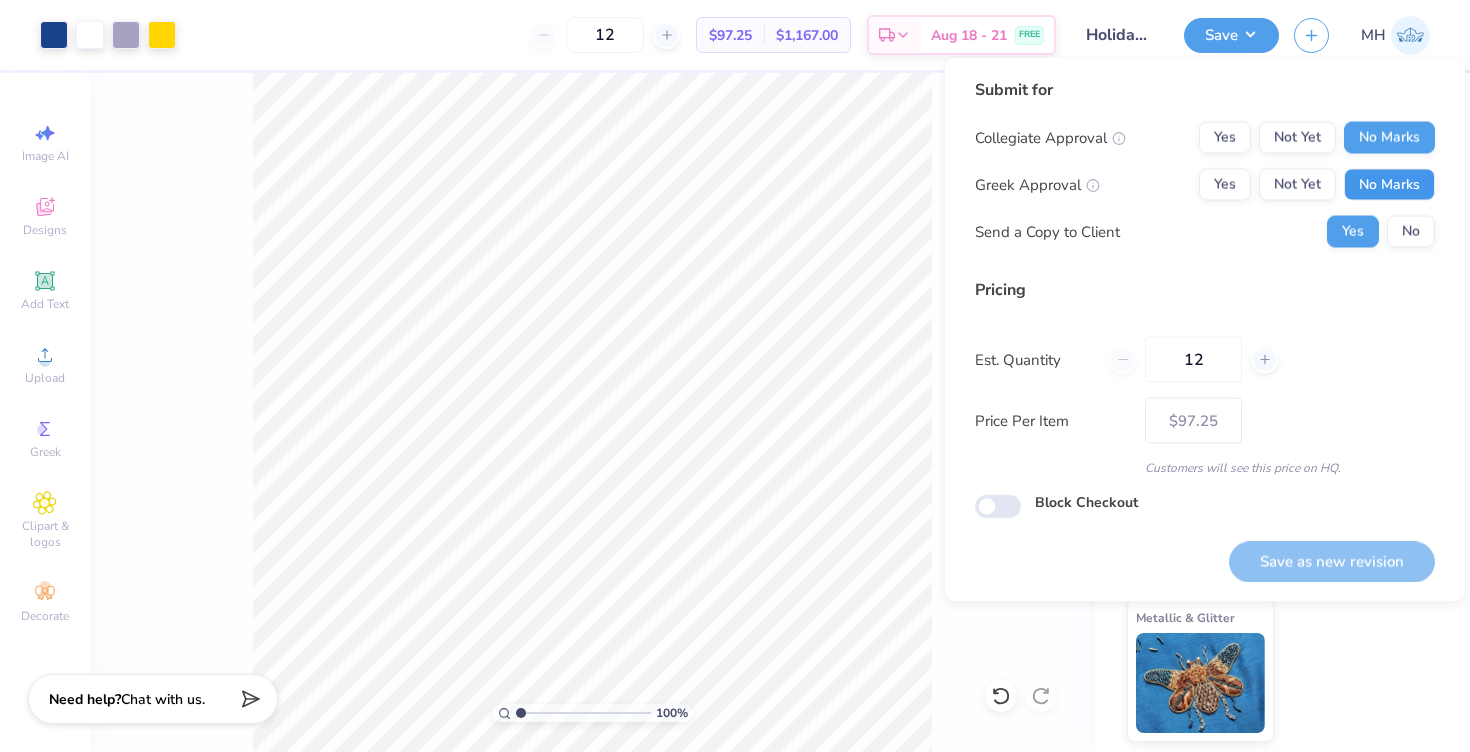 click on "No Marks" at bounding box center (1389, 185) 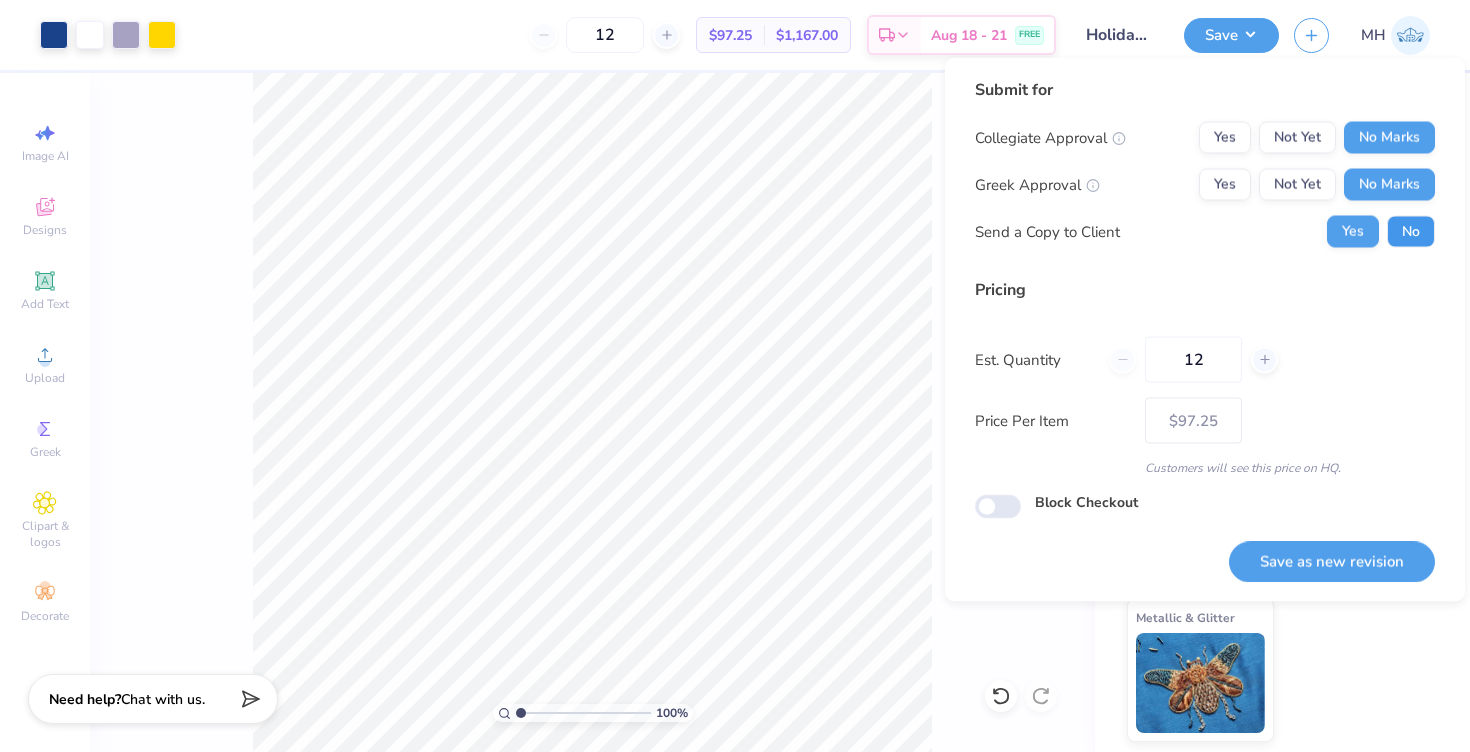 click on "No" at bounding box center [1411, 232] 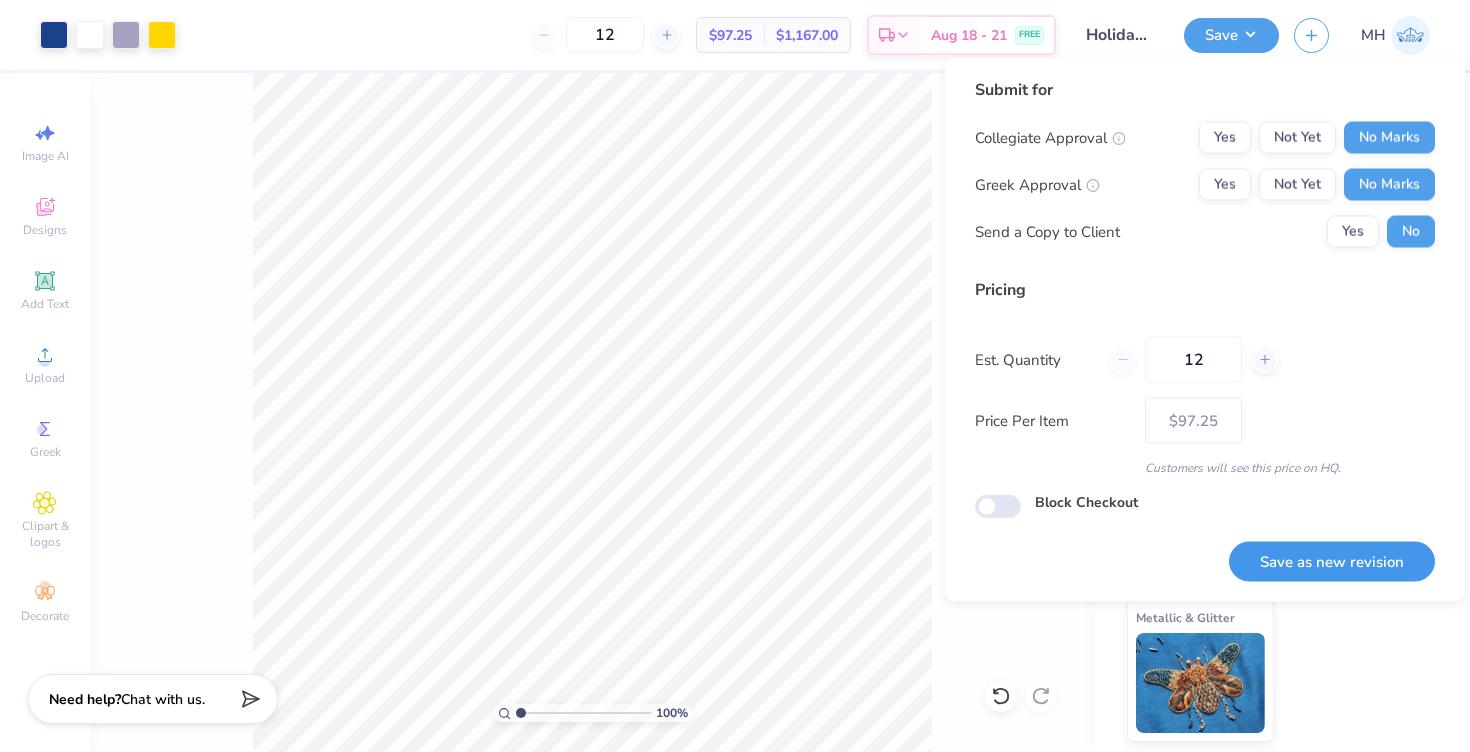 click on "Save as new revision" at bounding box center (1332, 561) 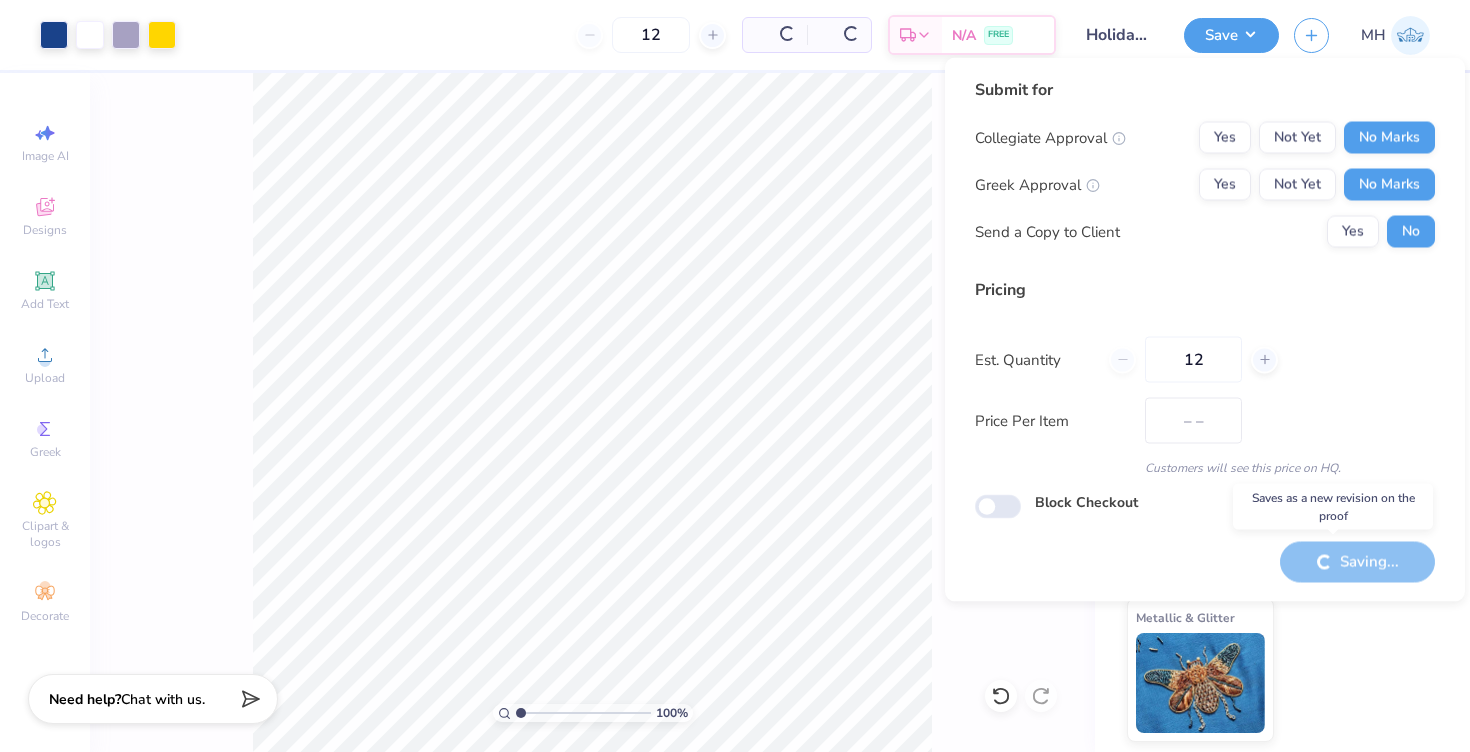 type on "$97.25" 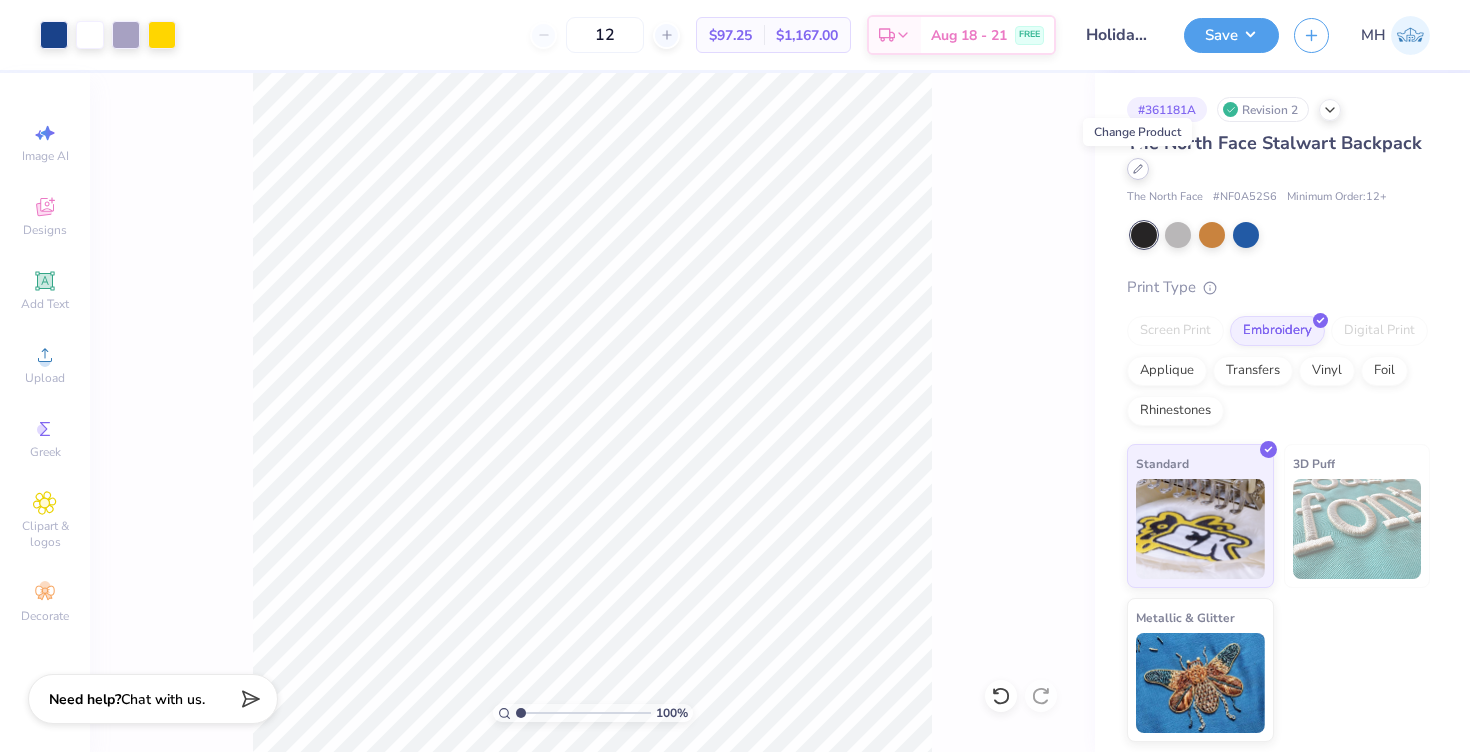 click 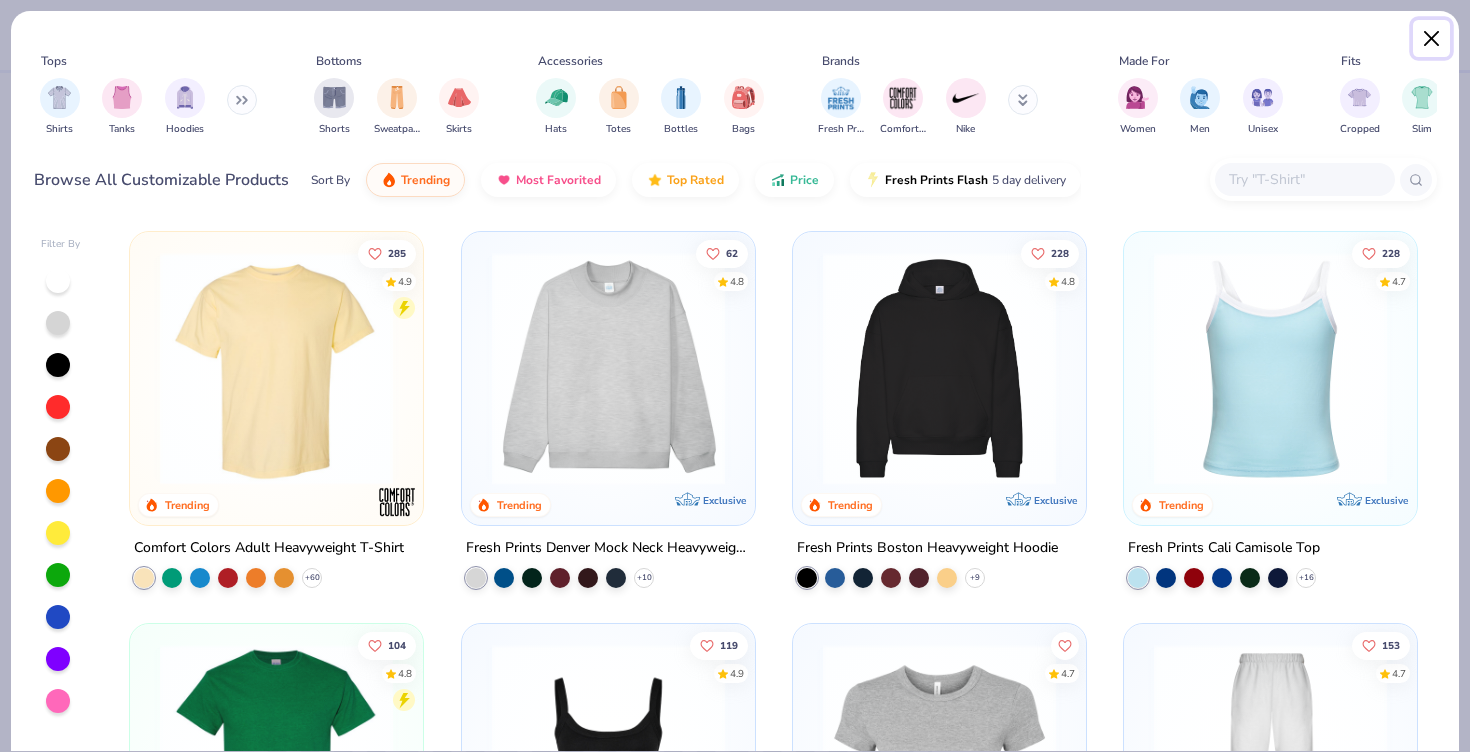 click at bounding box center [1432, 39] 